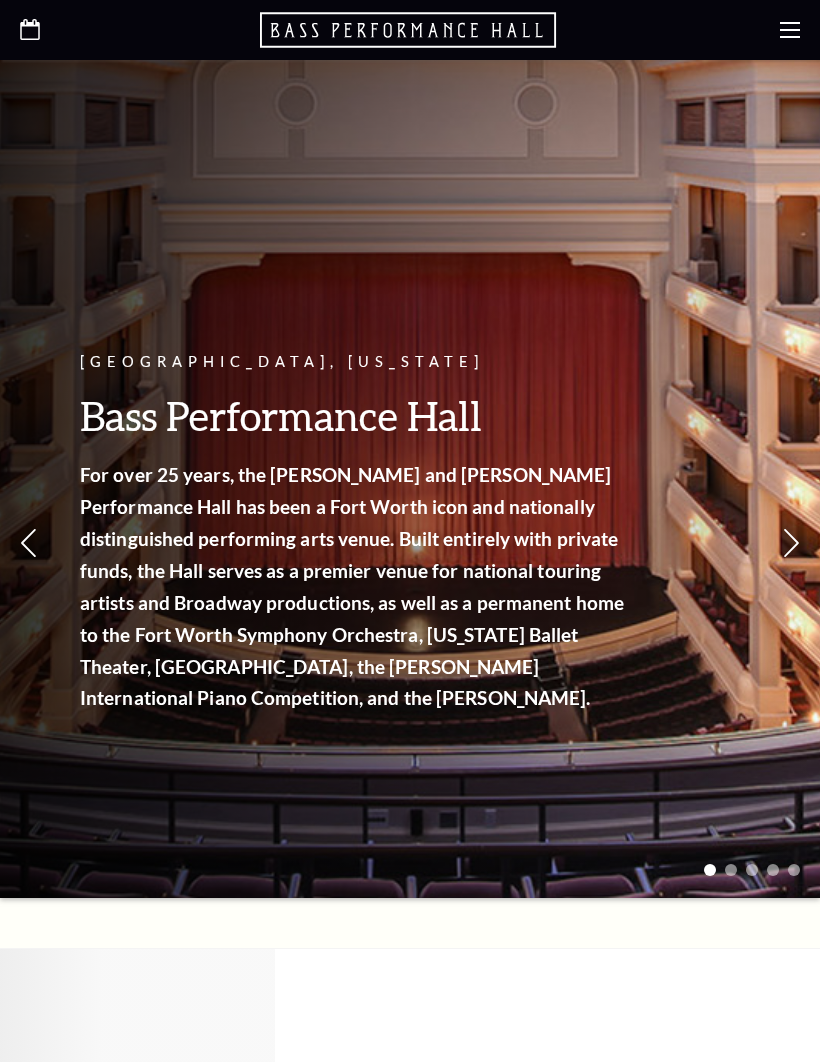 scroll, scrollTop: 0, scrollLeft: 0, axis: both 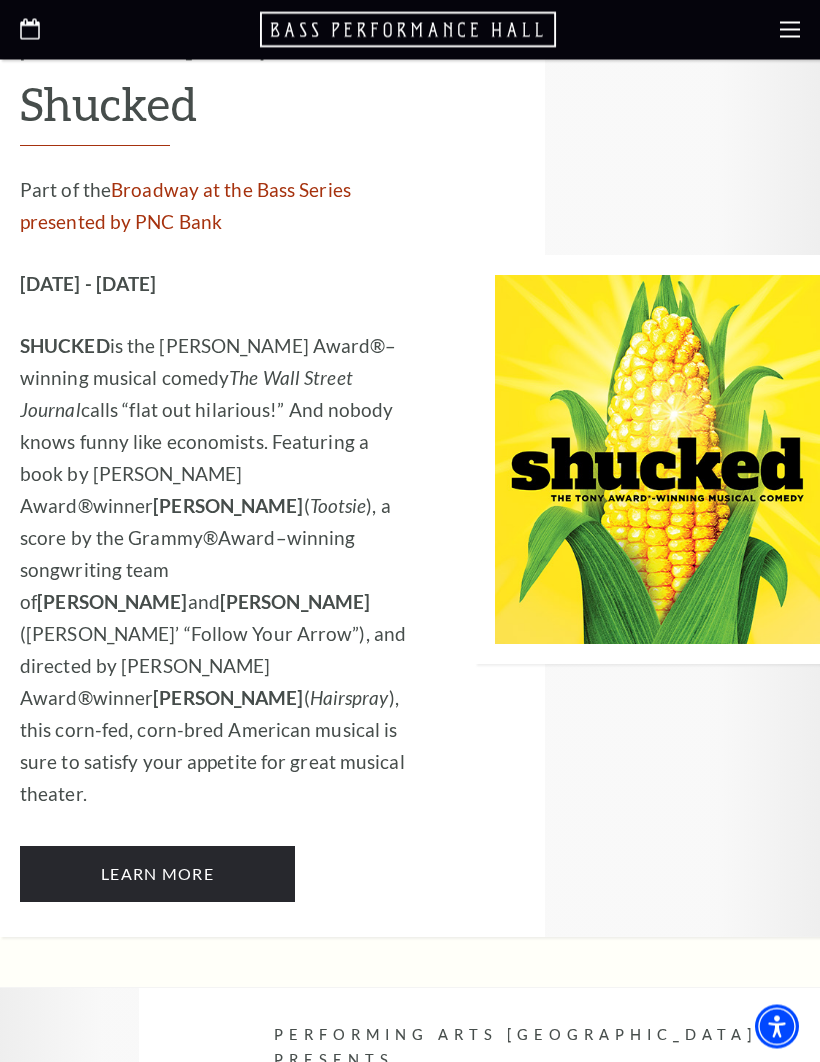 click 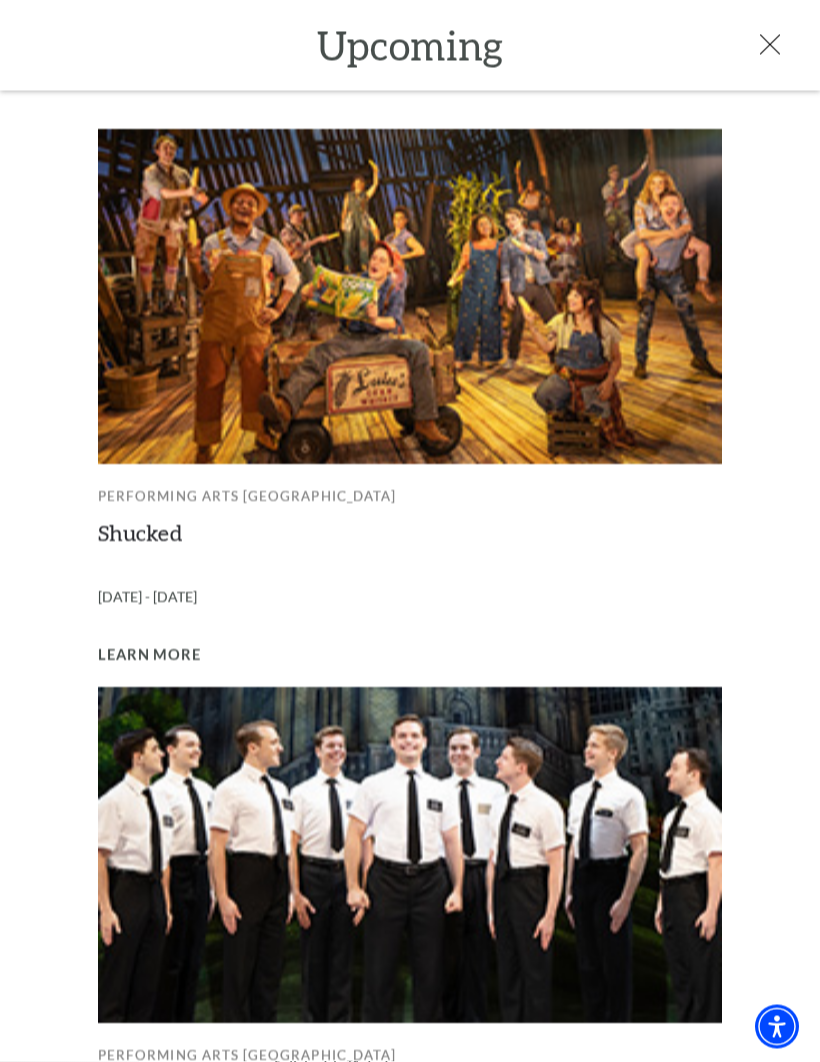 scroll, scrollTop: 0, scrollLeft: 0, axis: both 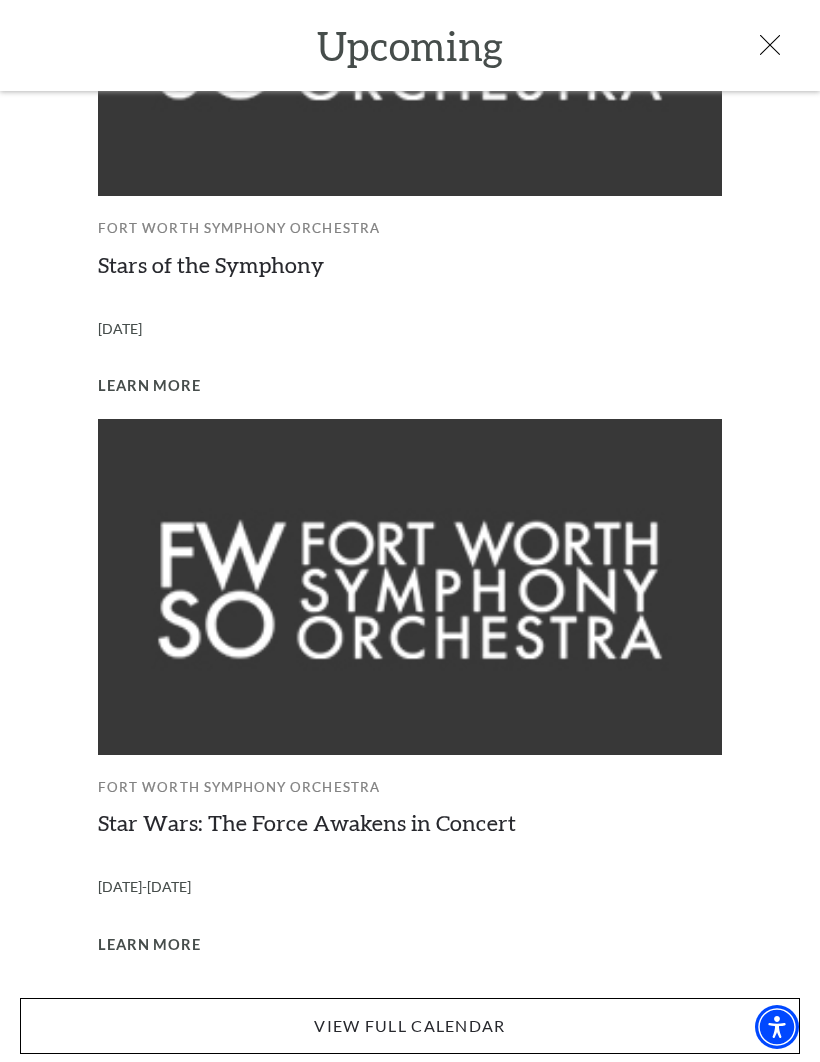 click on "View Full Calendar" at bounding box center (410, 1026) 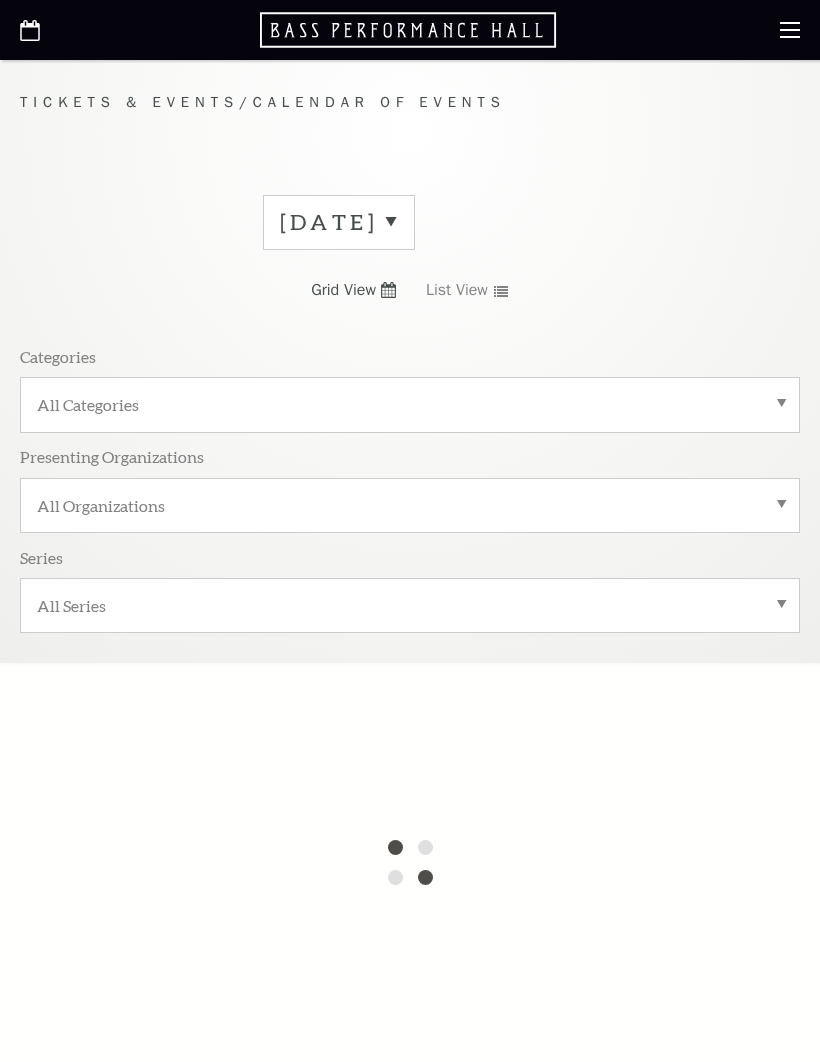 scroll, scrollTop: 75, scrollLeft: 0, axis: vertical 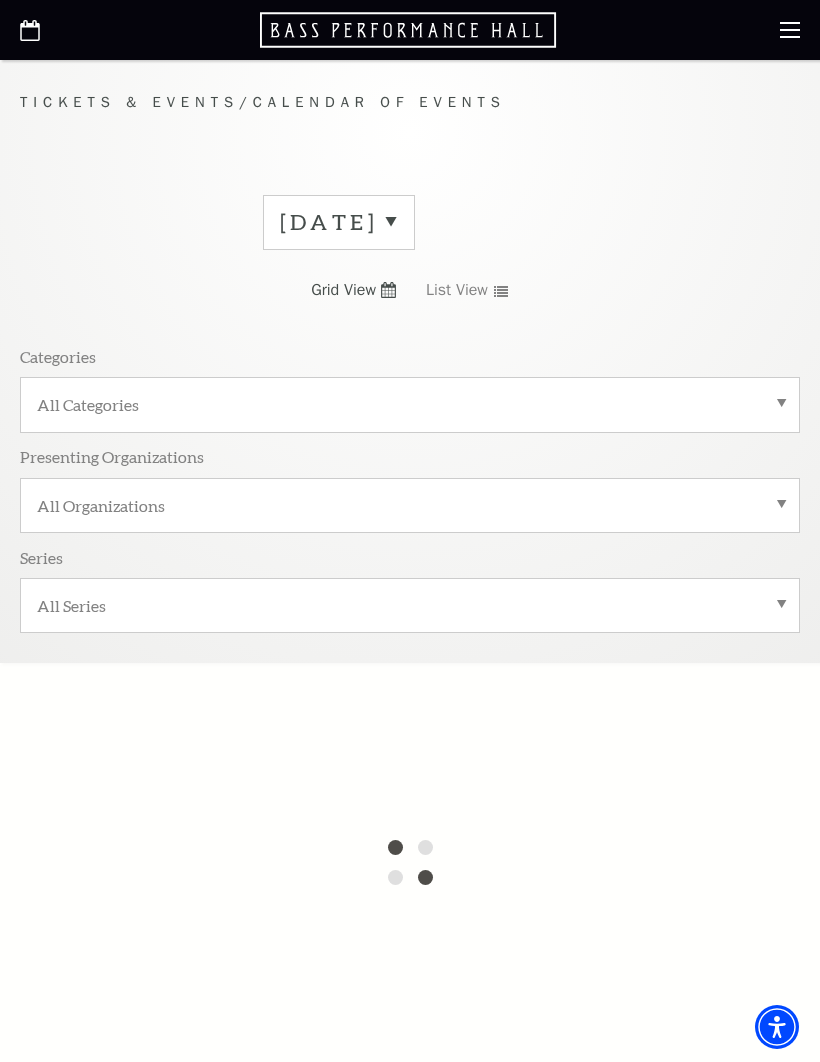 click on "All Categories" at bounding box center (410, 404) 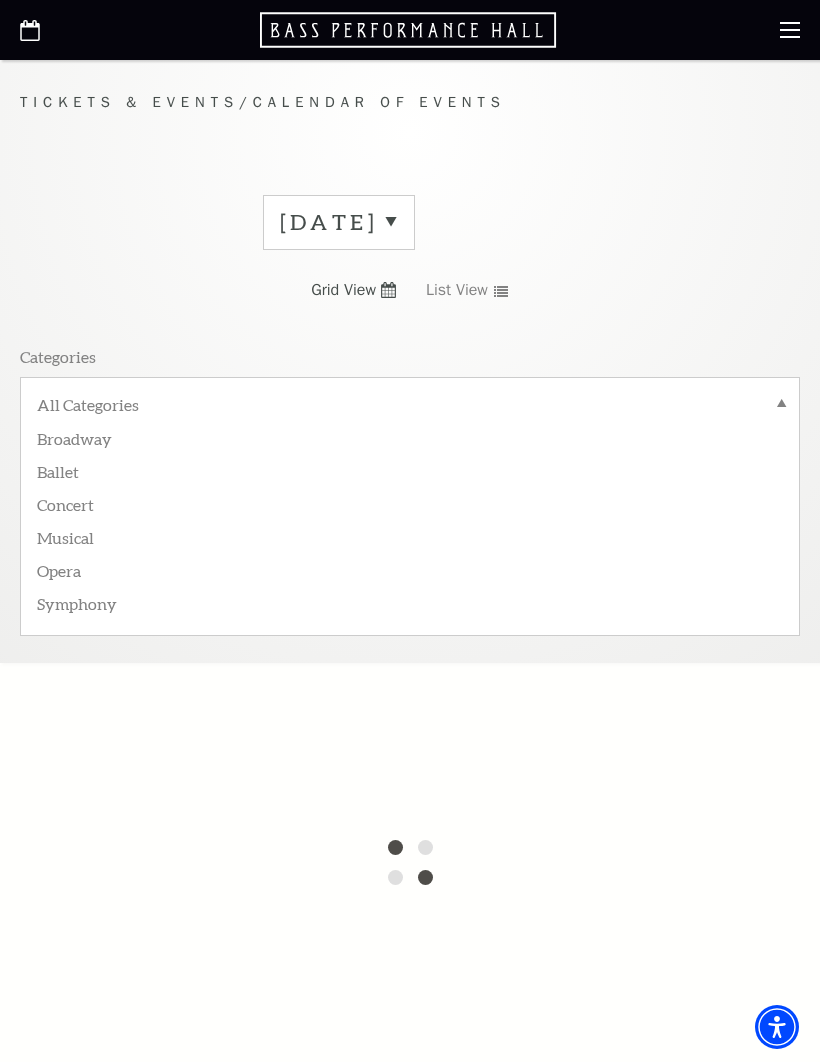 click on "Broadway" at bounding box center (410, 437) 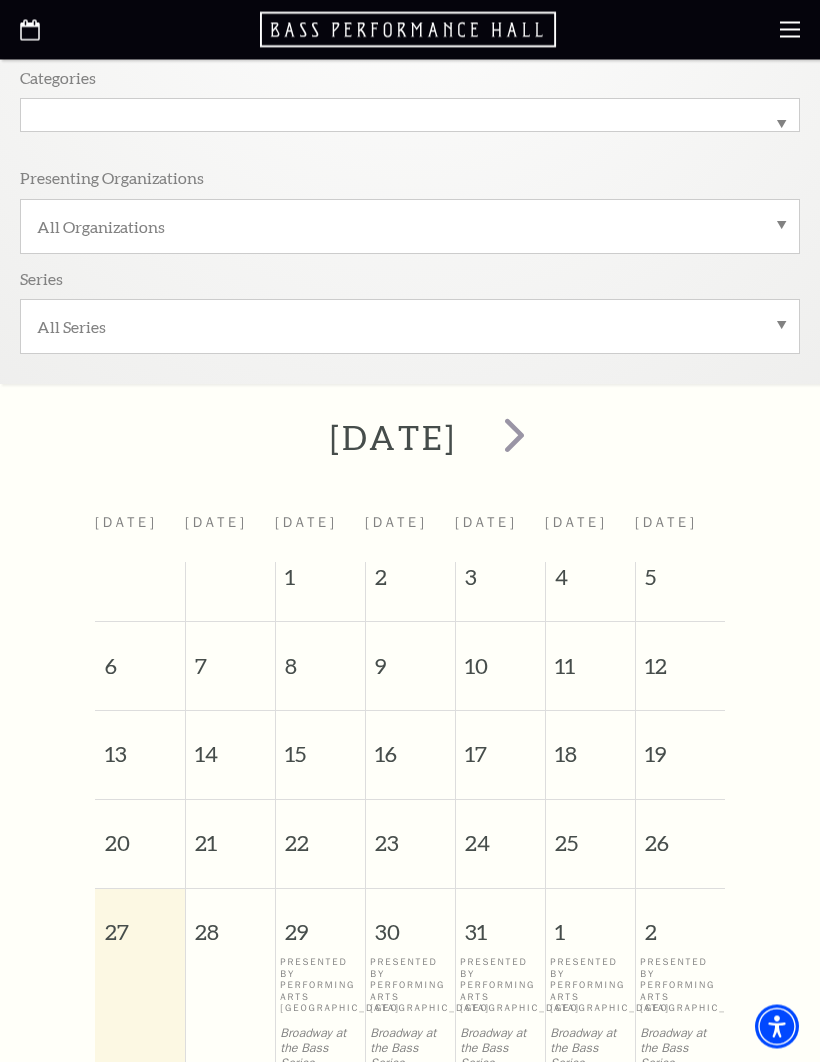 click at bounding box center (514, 435) 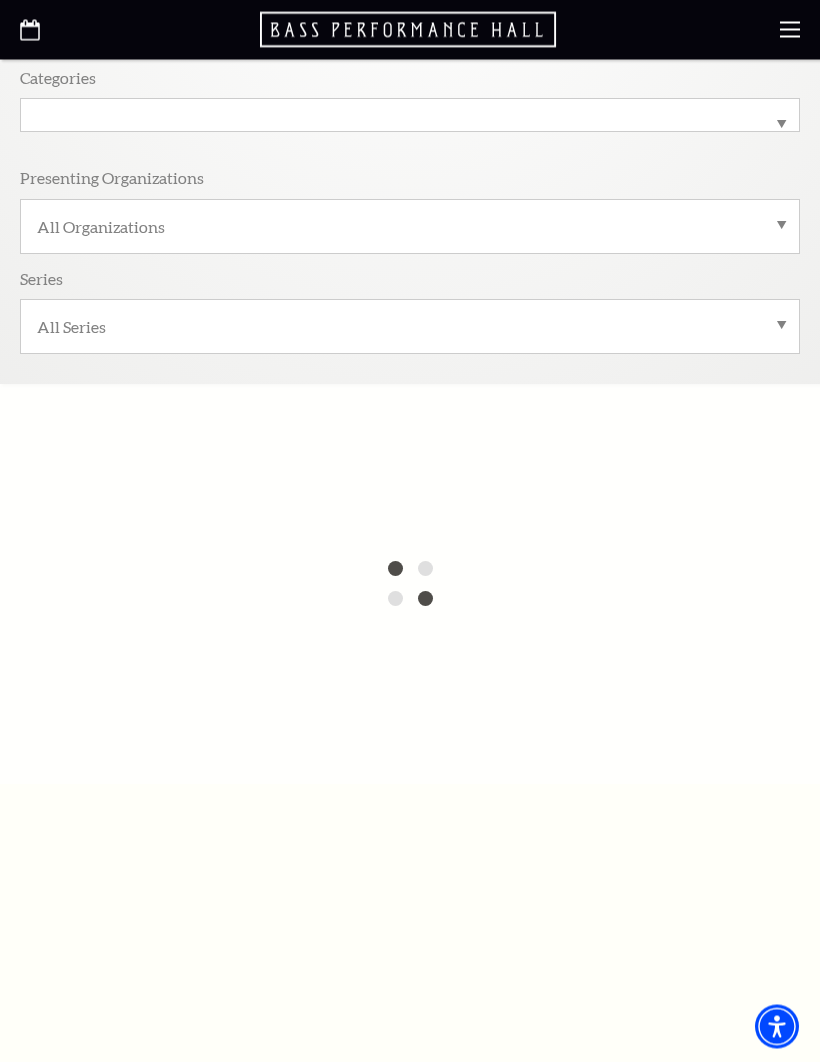 scroll, scrollTop: 279, scrollLeft: 0, axis: vertical 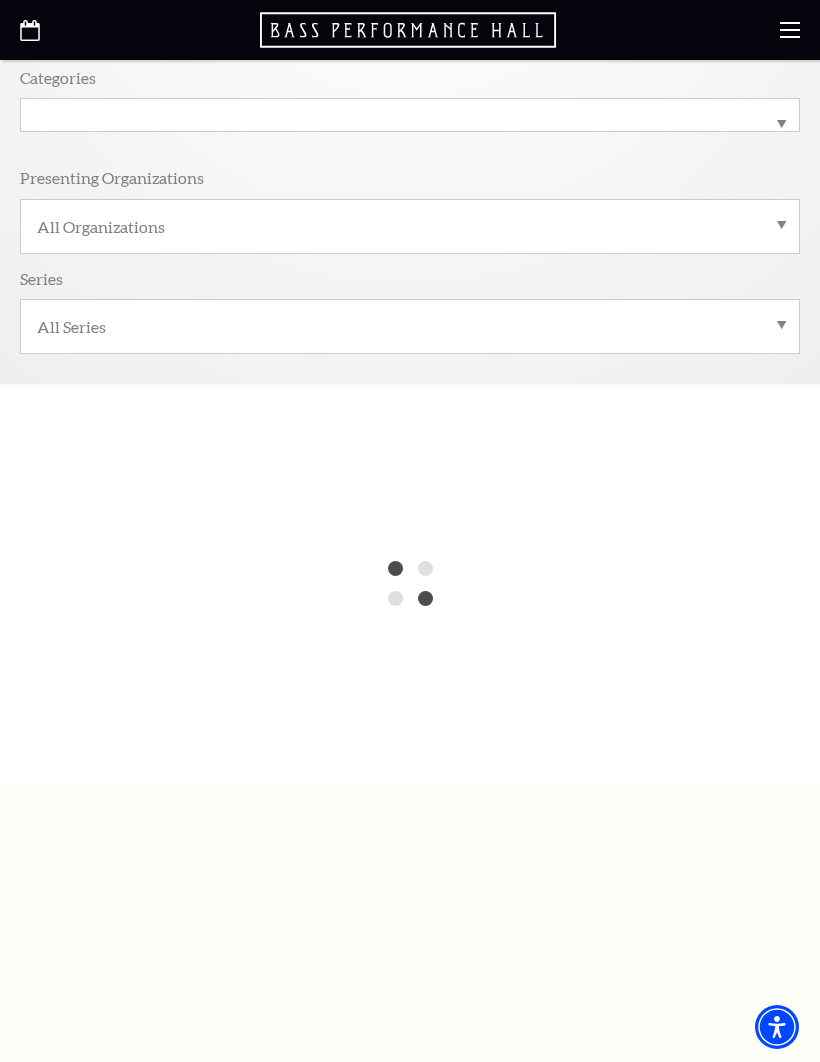 click on "All Series" at bounding box center (410, 326) 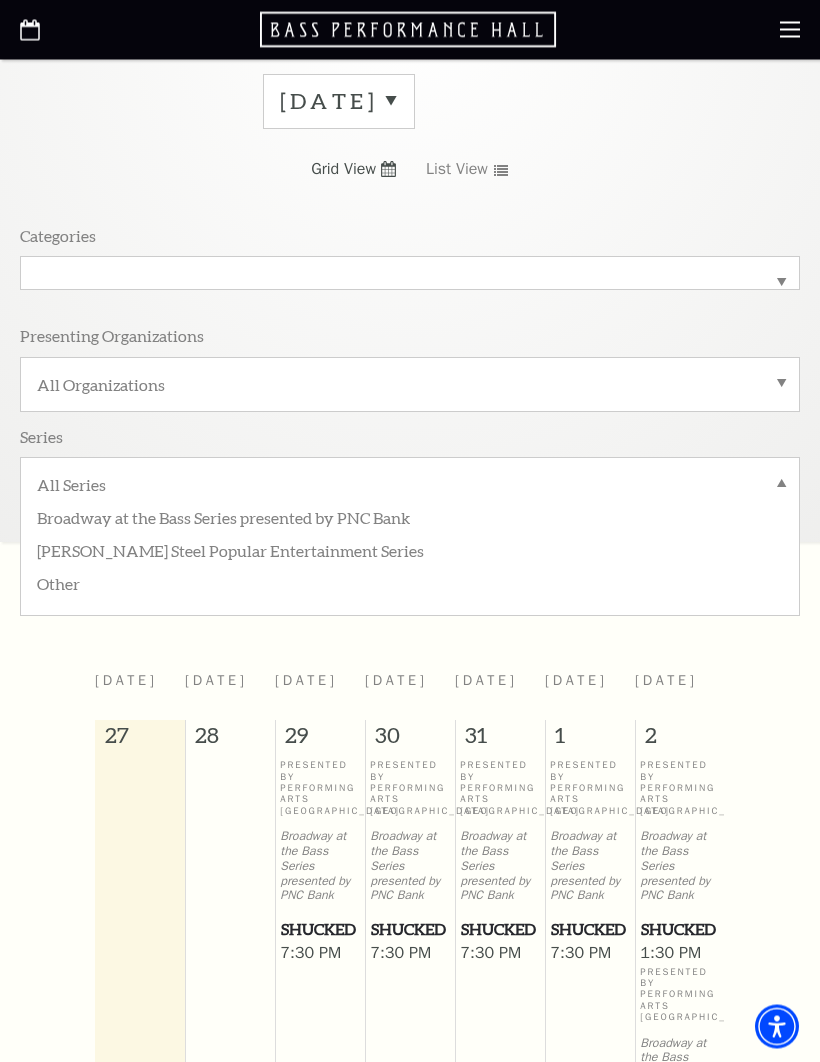 click on "Categories" at bounding box center [410, 241] 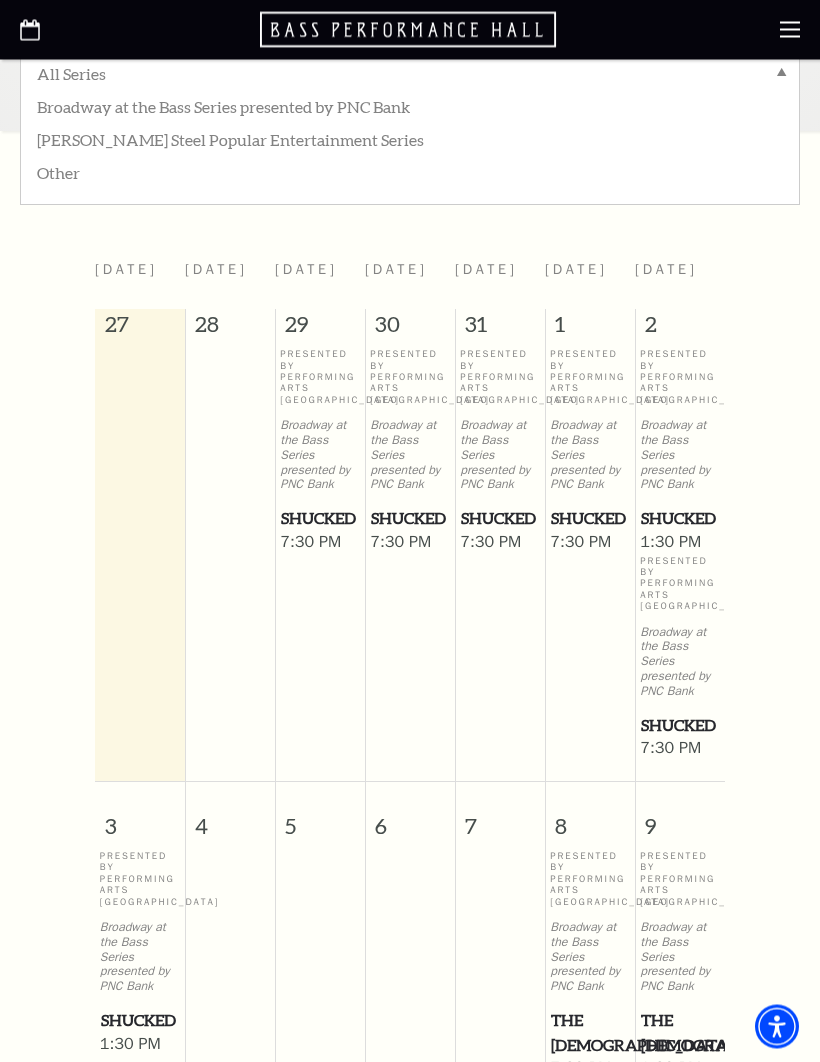 scroll, scrollTop: 0, scrollLeft: 0, axis: both 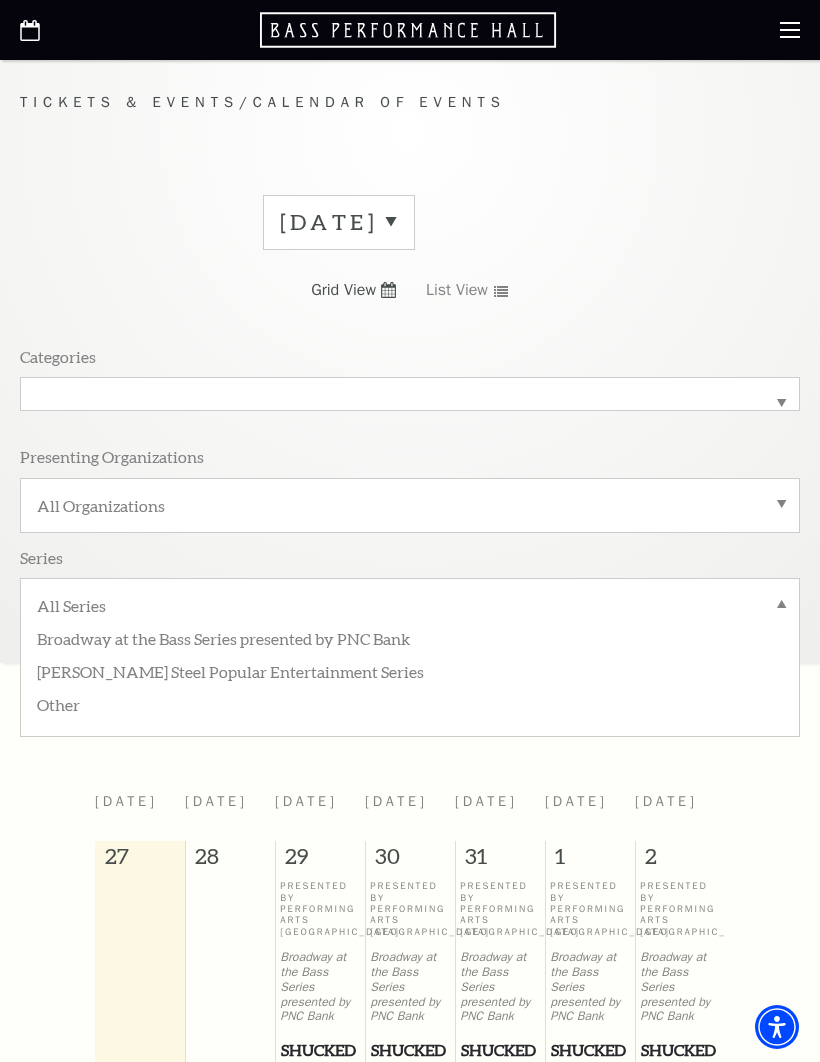 click on "August 2025" at bounding box center (339, 222) 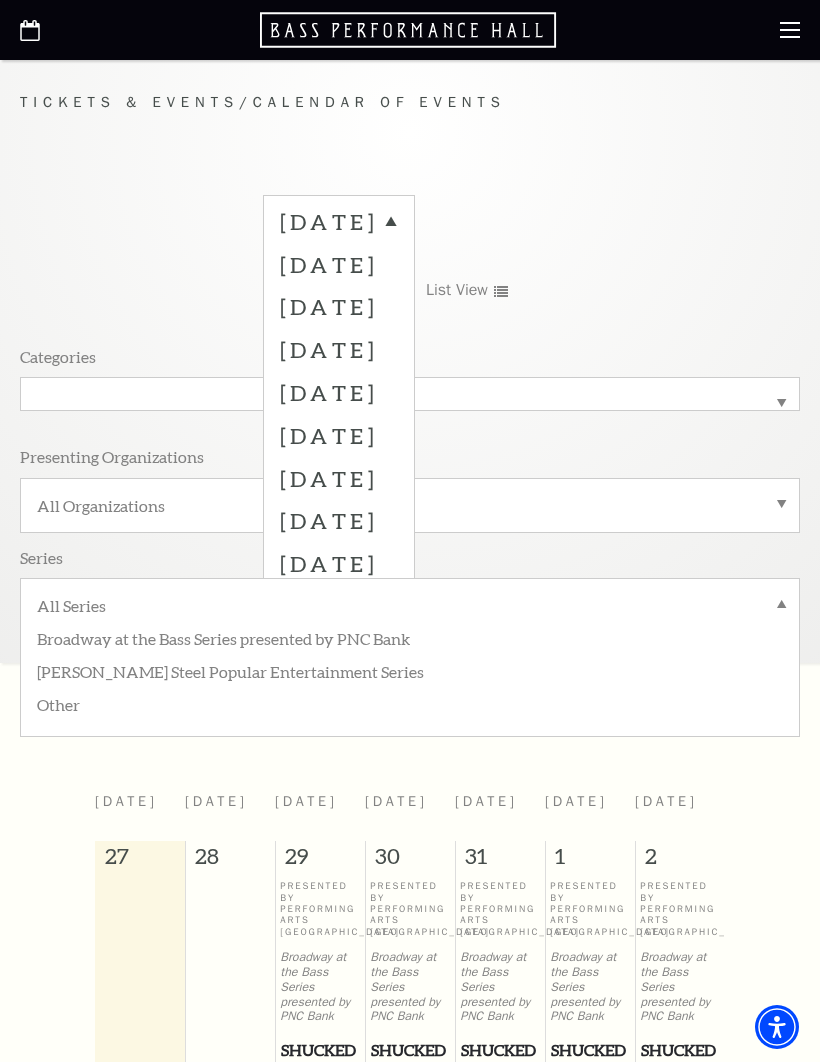 click on "November 2025" at bounding box center (339, 392) 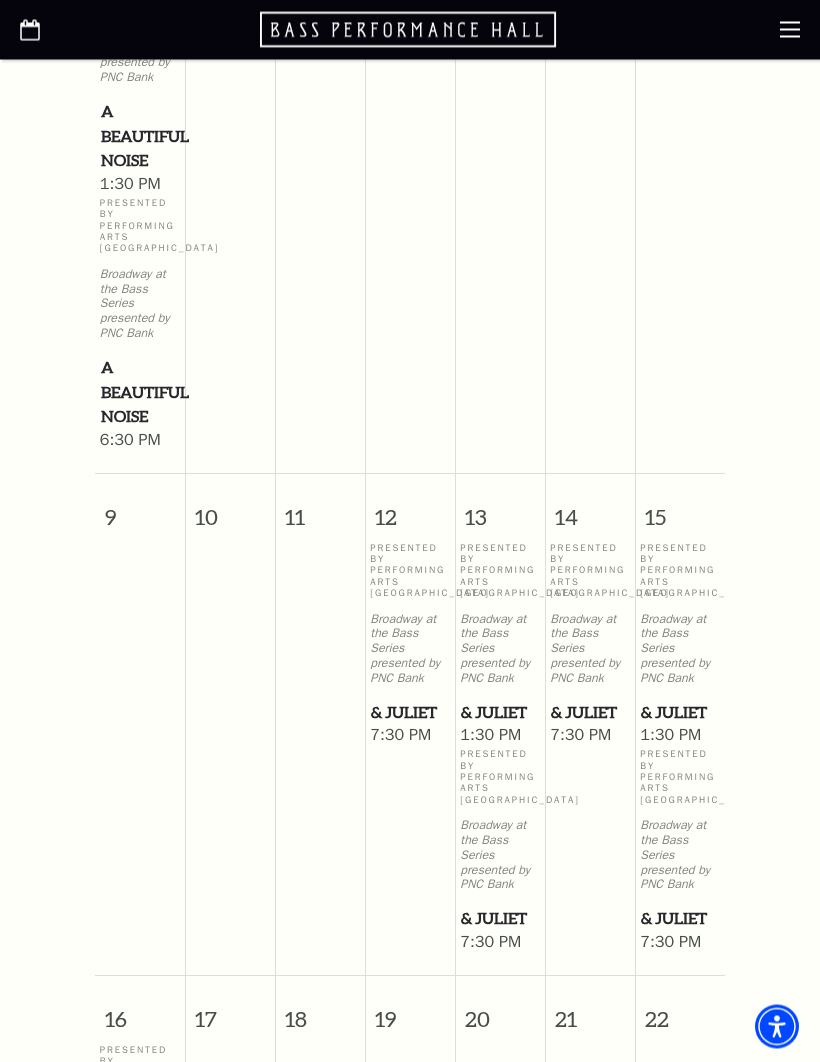 scroll, scrollTop: 1549, scrollLeft: 0, axis: vertical 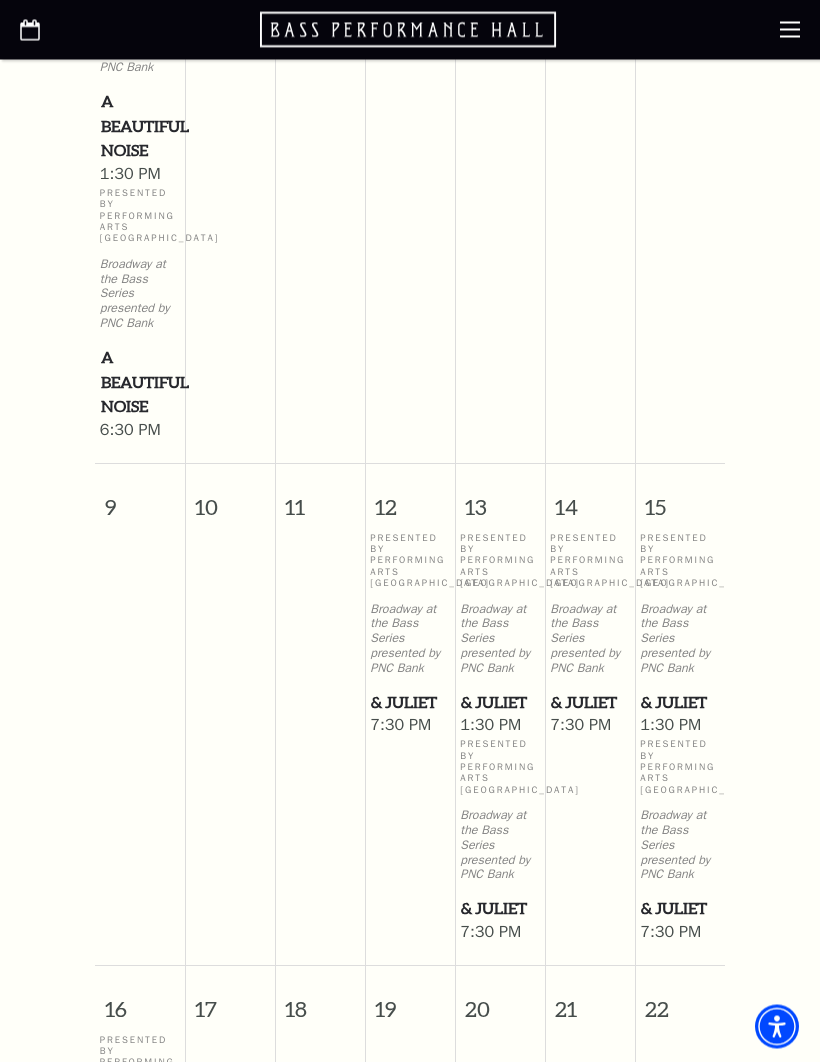 click on "Presented By Performing Arts Fort Worth" at bounding box center (680, 768) 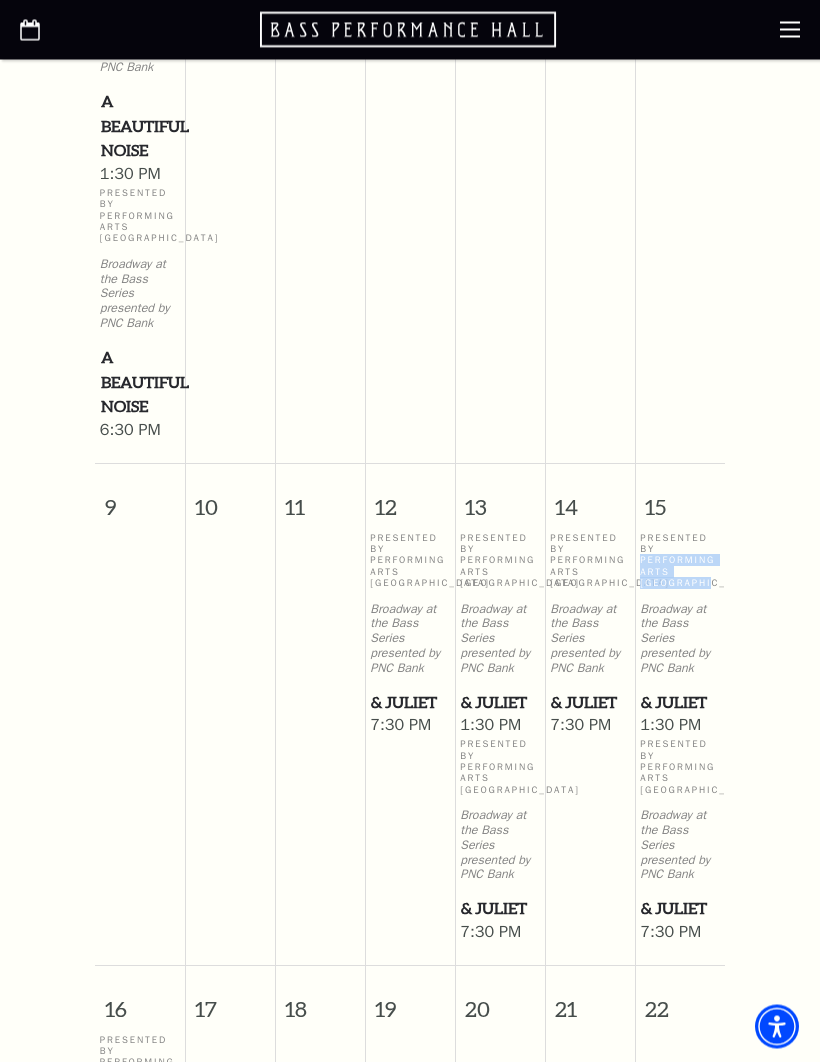 click on "Presented By Performing Arts Fort Worth" at bounding box center [680, 562] 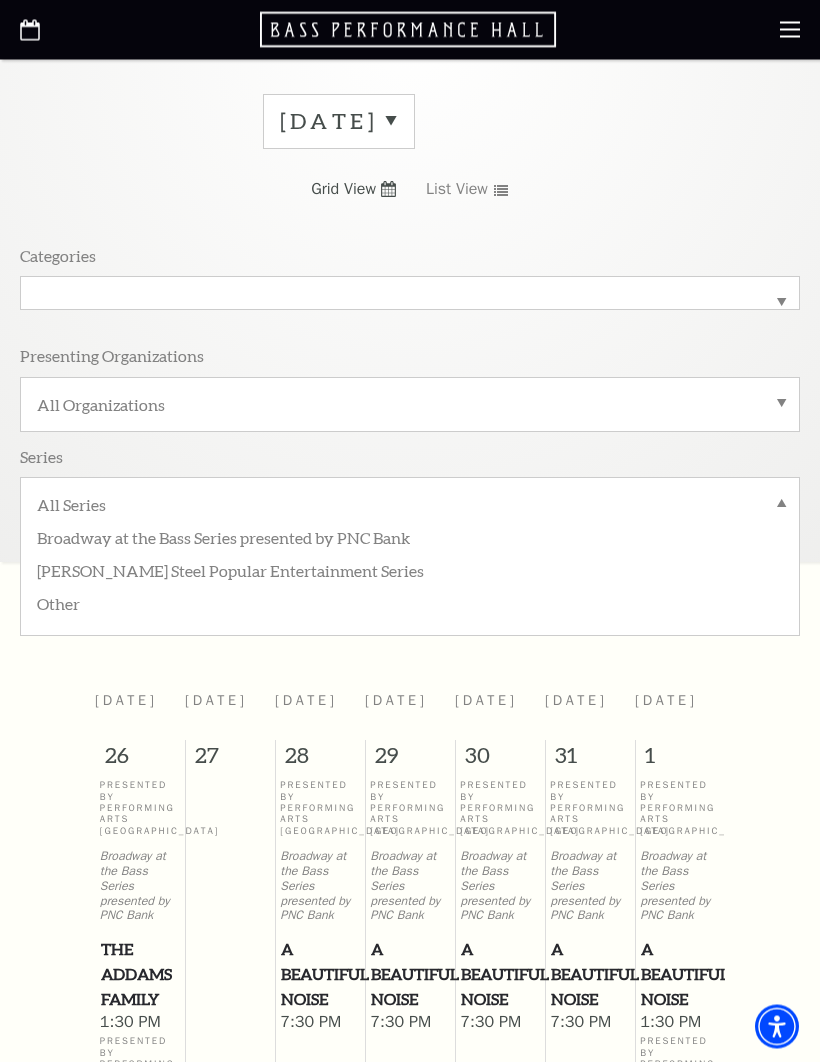 scroll, scrollTop: 0, scrollLeft: 0, axis: both 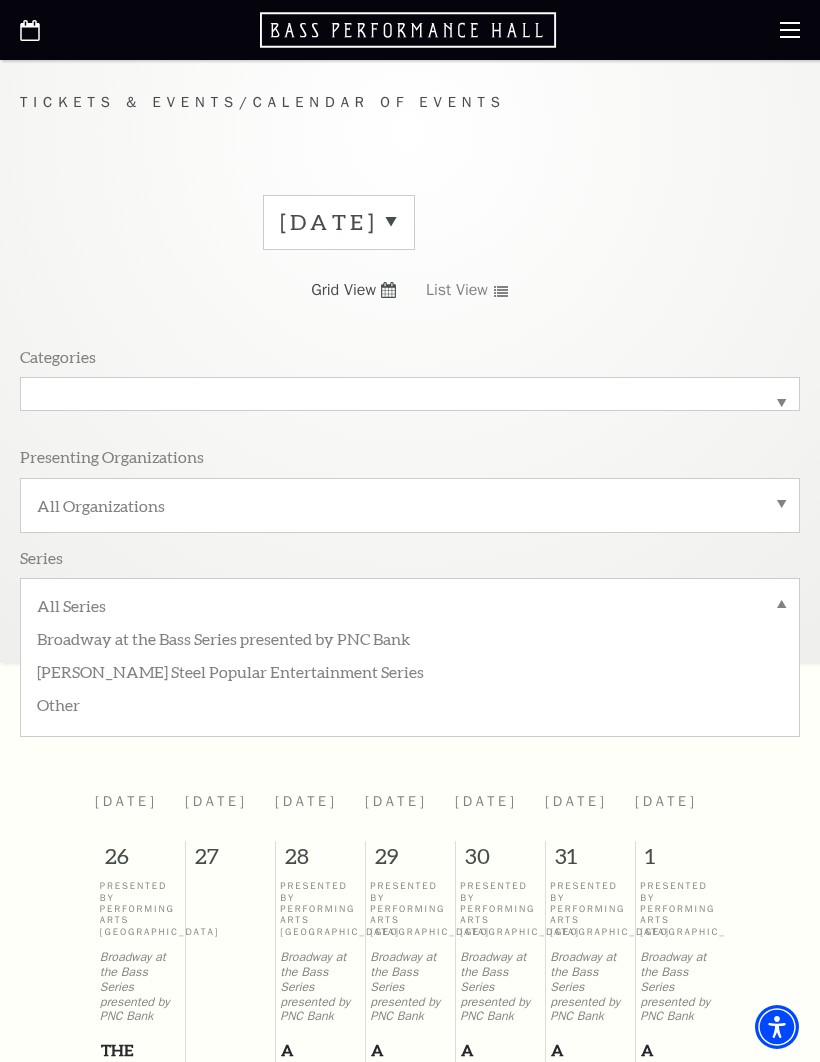 click on "Tickets & Events" at bounding box center [129, 102] 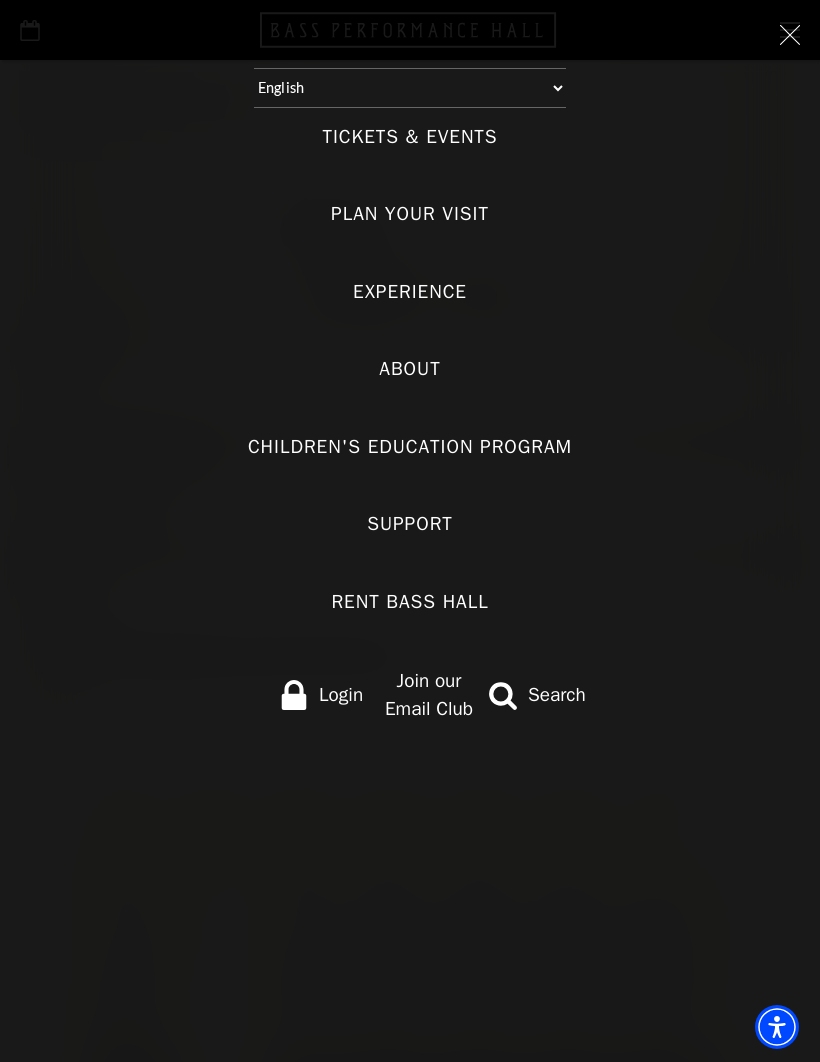 click on "Tickets & Events" at bounding box center [409, 137] 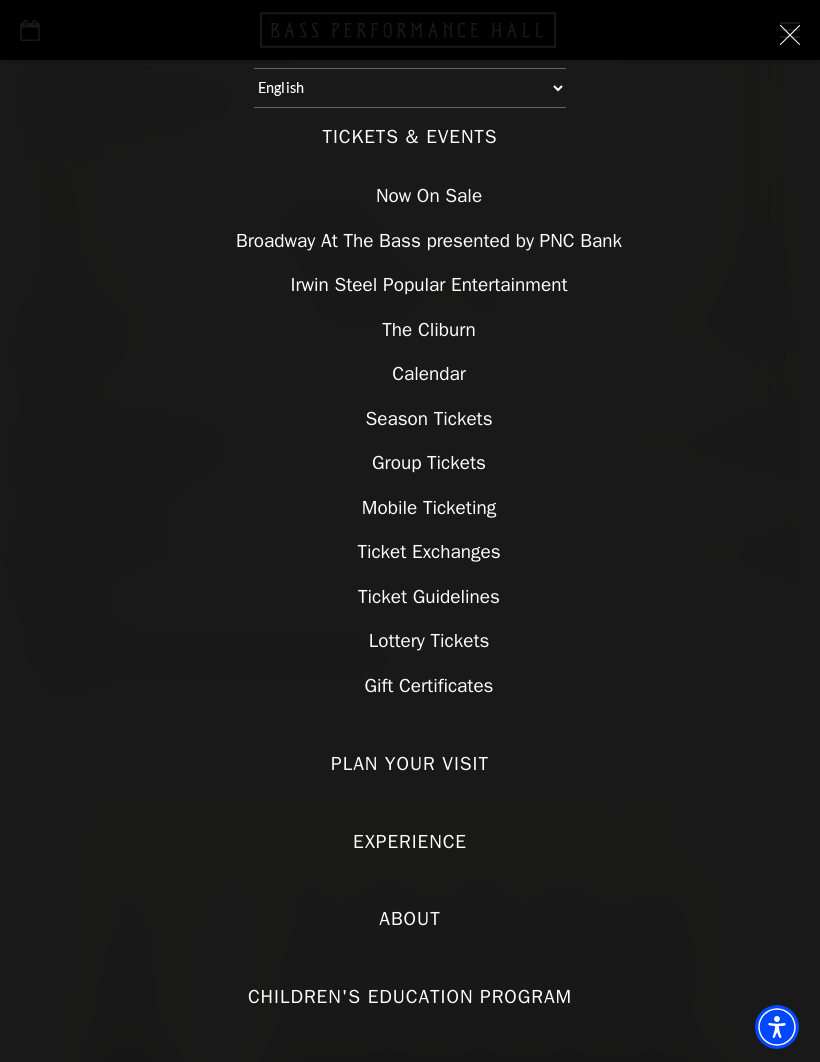 click on "Broadway At The Bass presented by PNC Bank" at bounding box center (429, 241) 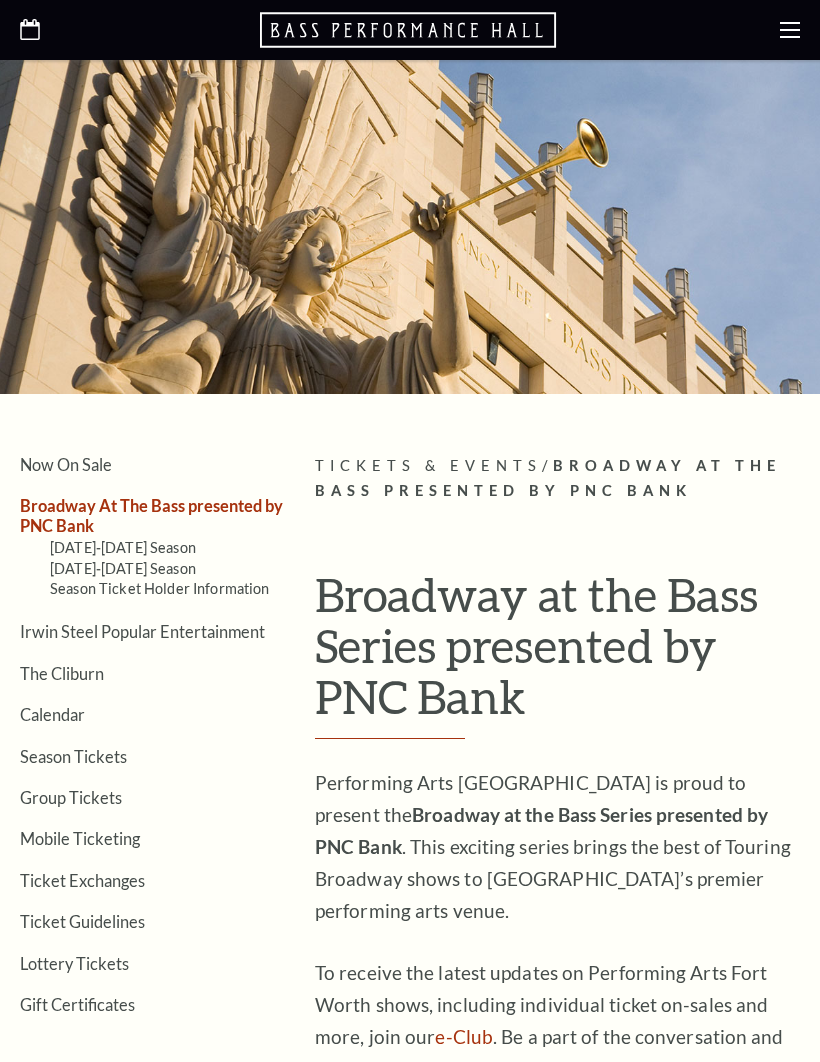 scroll, scrollTop: 0, scrollLeft: 0, axis: both 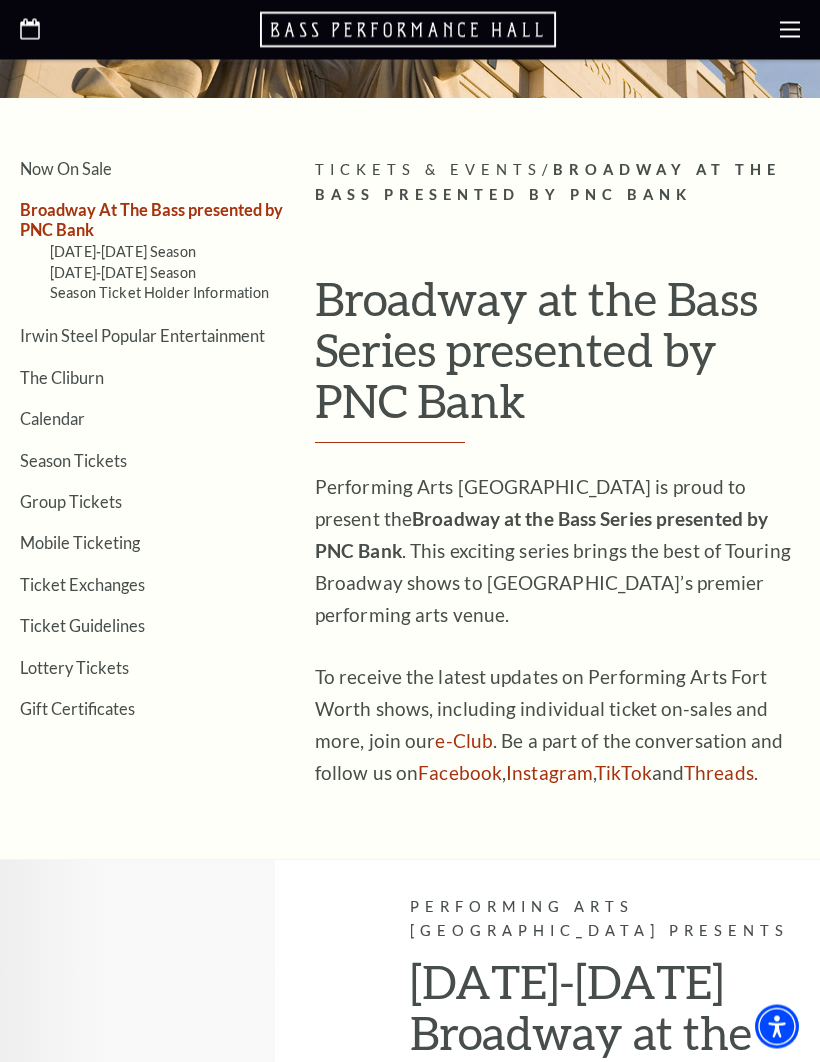 click on "Mobile Ticketing" at bounding box center (80, 543) 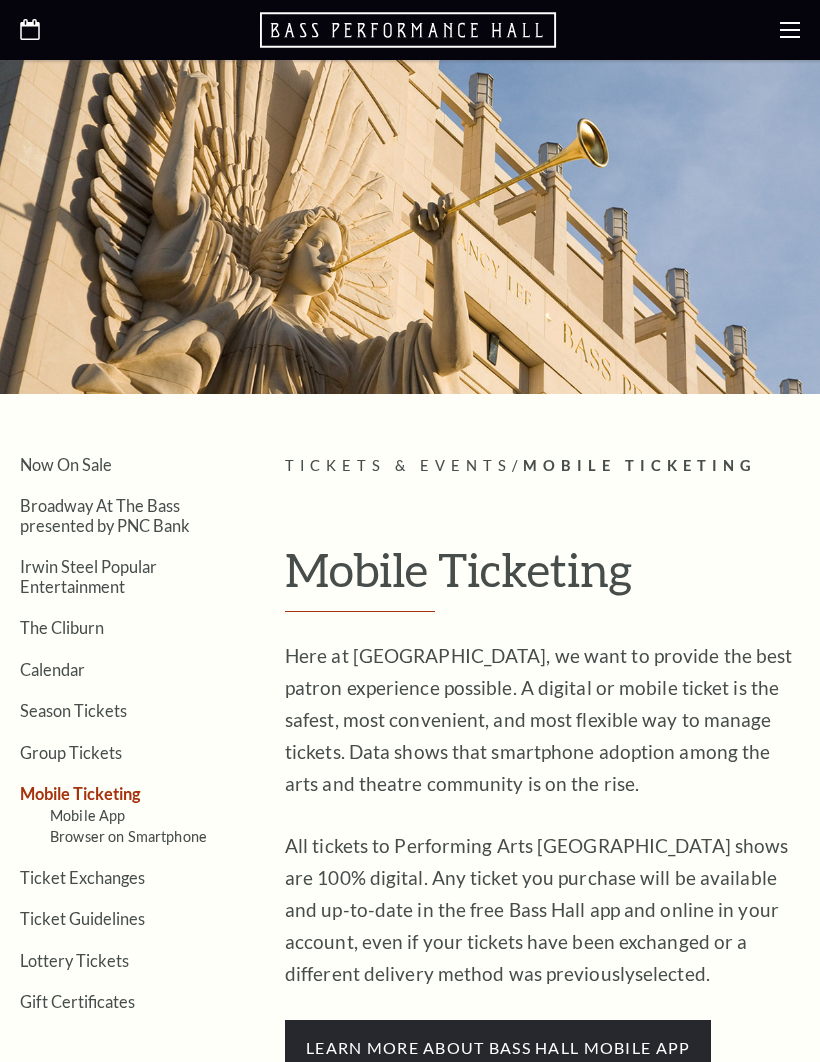 scroll, scrollTop: 0, scrollLeft: 0, axis: both 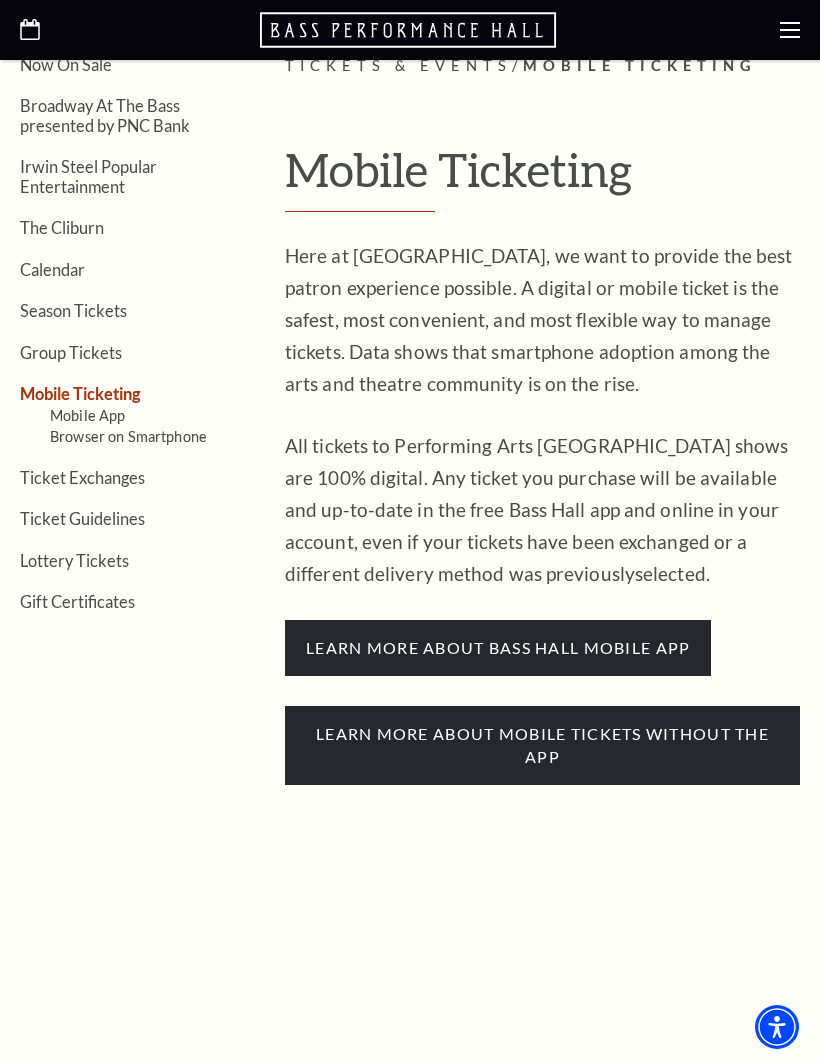 click on "Learn more about mobile tickets without the app" at bounding box center (542, 745) 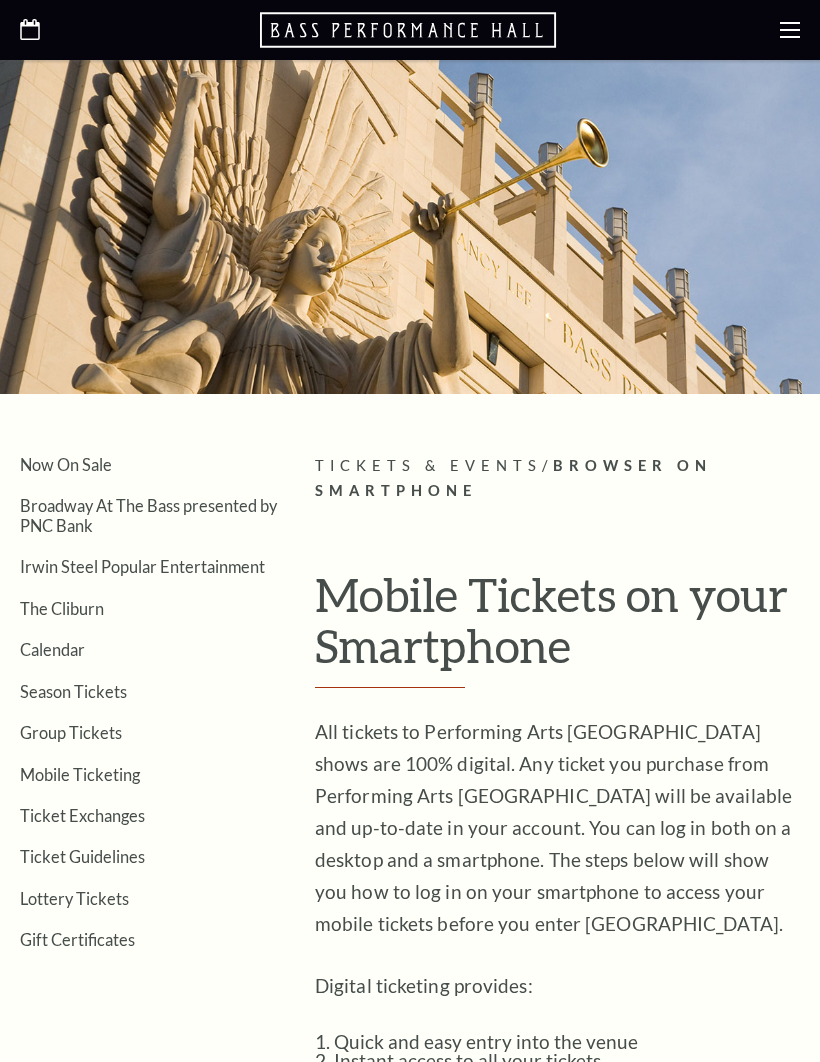 scroll, scrollTop: 0, scrollLeft: 0, axis: both 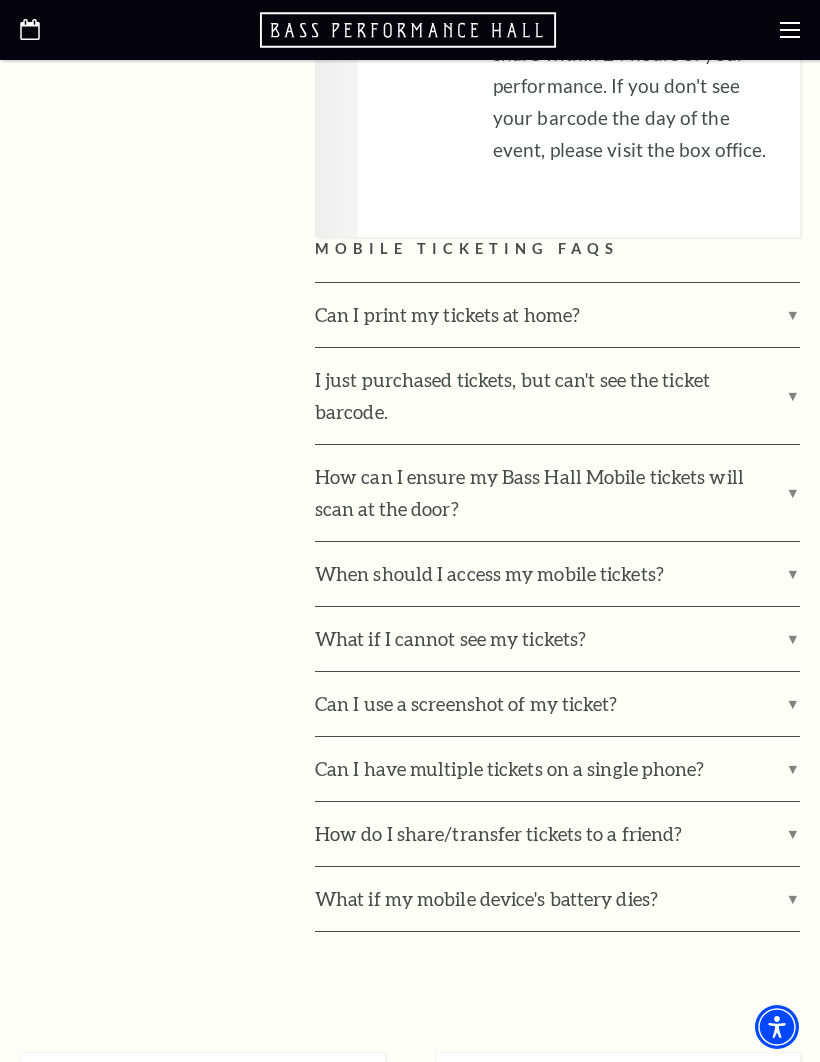 click on "Can I use a screenshot of my ticket?" at bounding box center [557, 704] 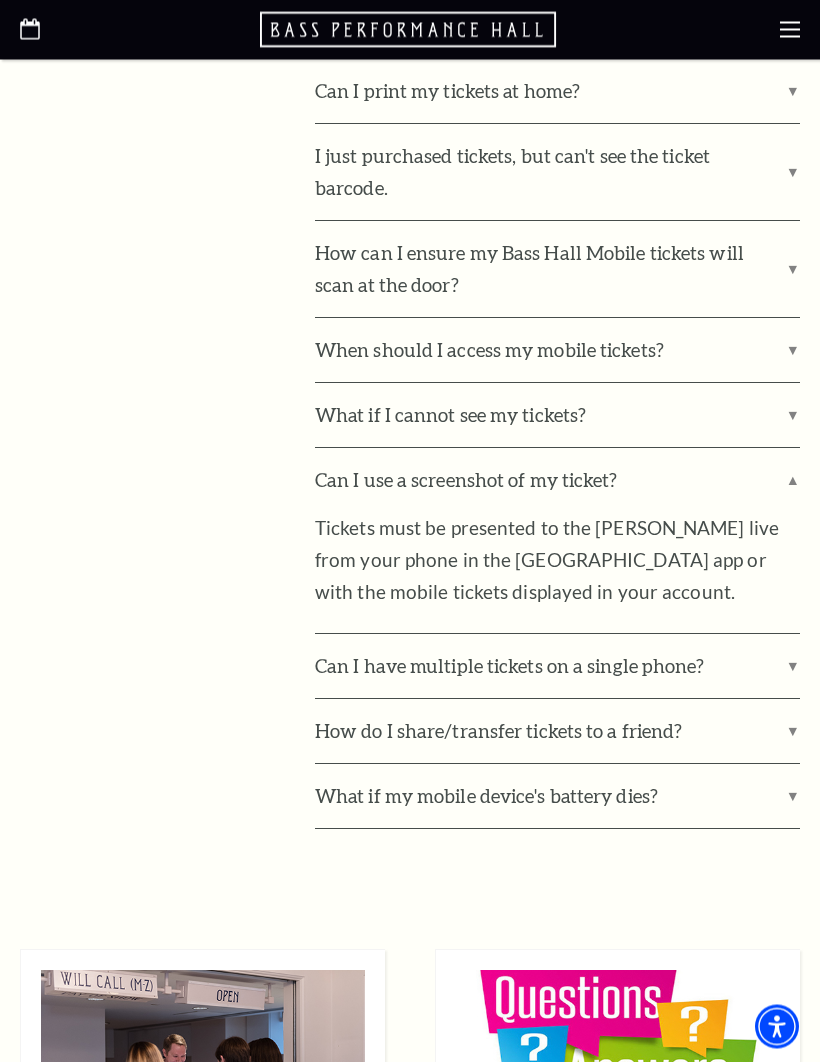 click on "Can I have multiple tickets on a single phone?" at bounding box center (557, 667) 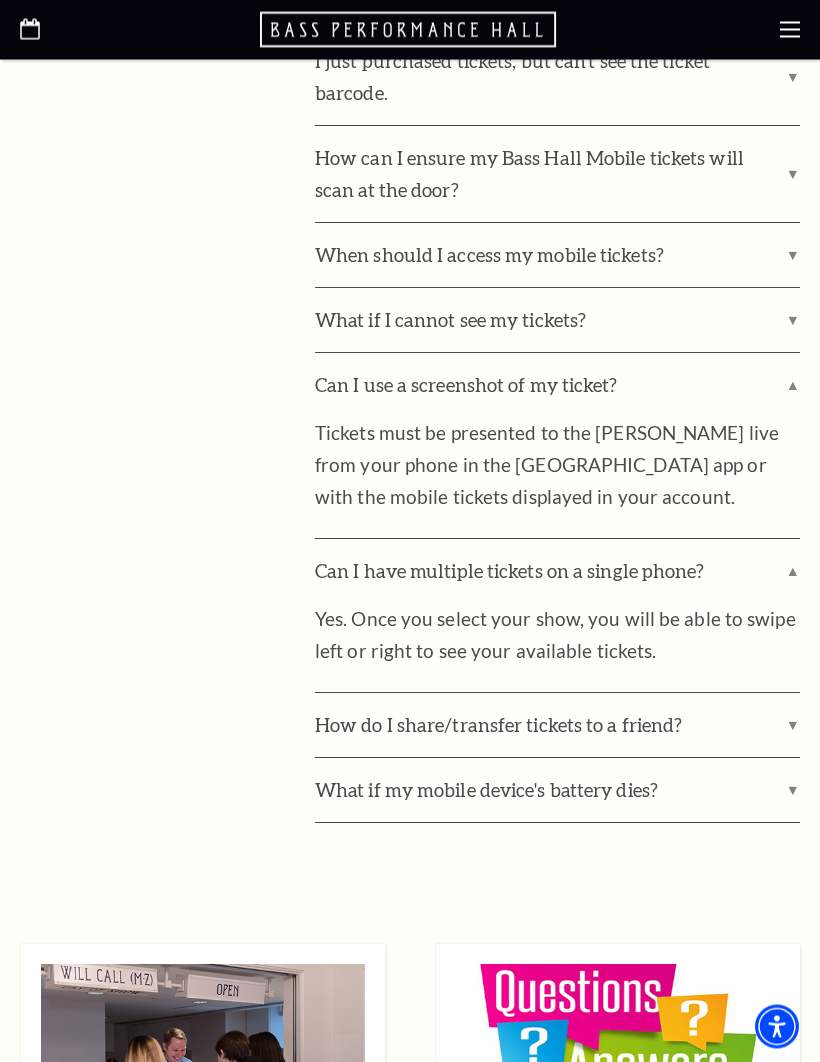 scroll, scrollTop: 4633, scrollLeft: 0, axis: vertical 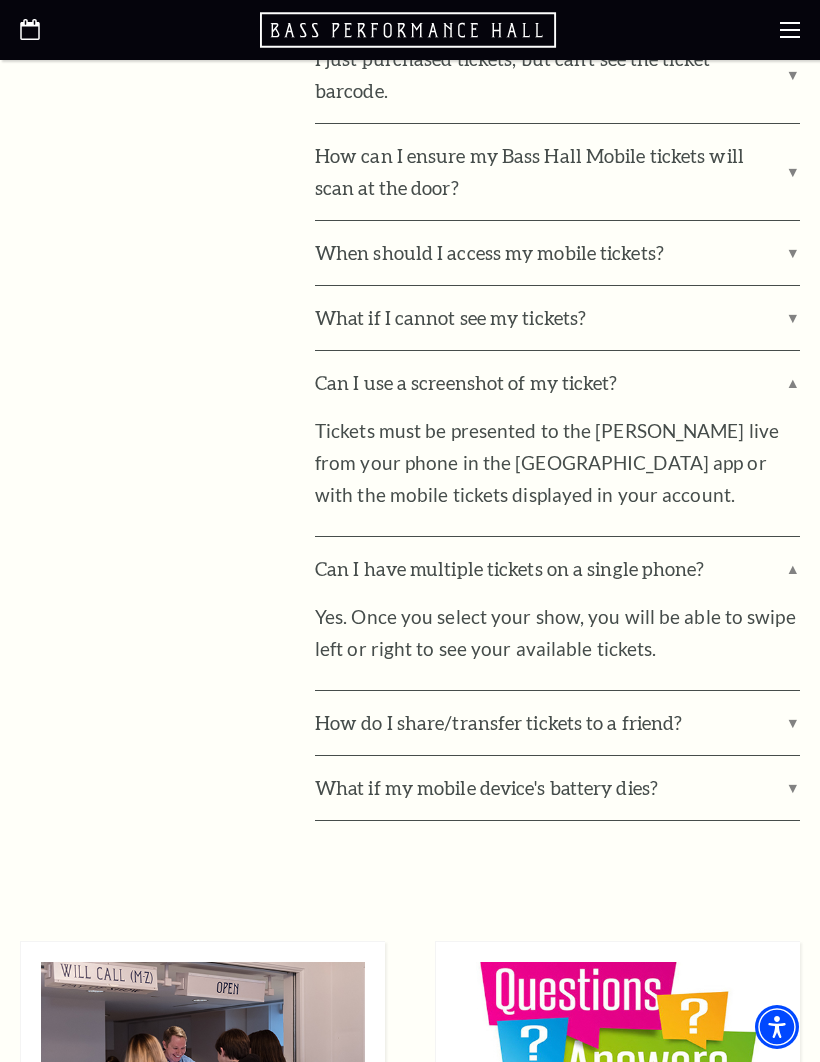 click on "How do I share/transfer tickets to a friend?" at bounding box center (557, 723) 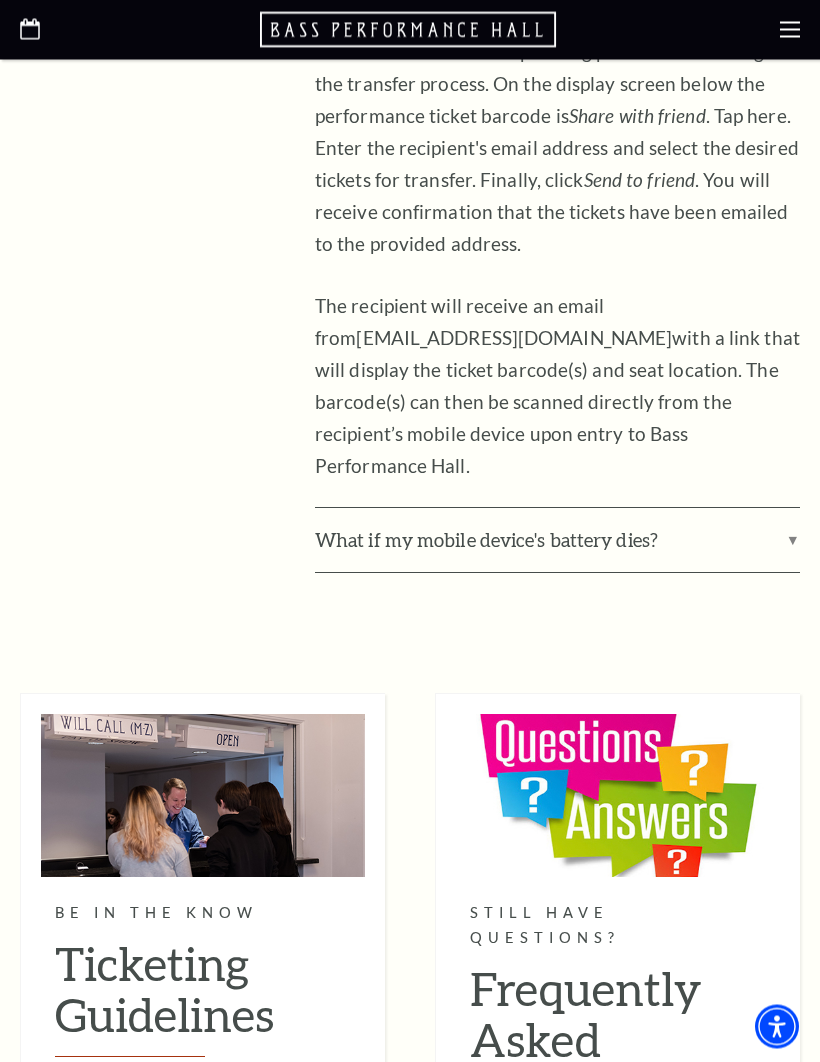 click on "What if my mobile device's battery dies?" at bounding box center (557, 541) 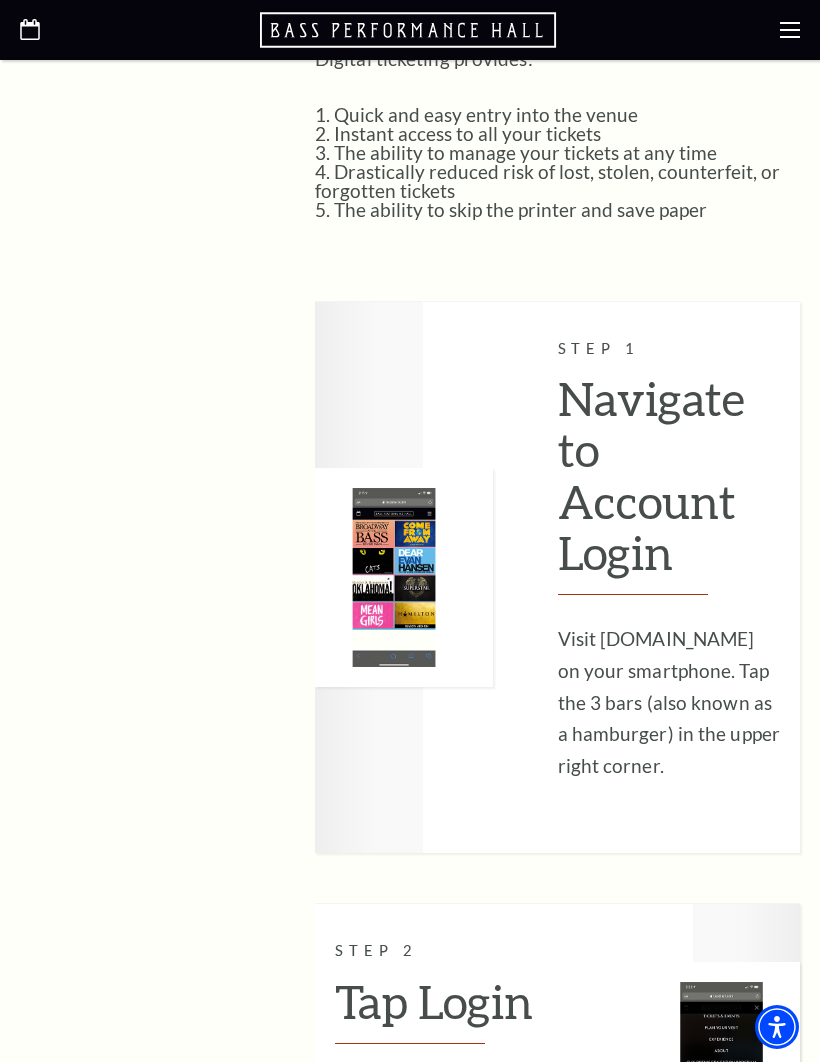 scroll, scrollTop: 933, scrollLeft: 0, axis: vertical 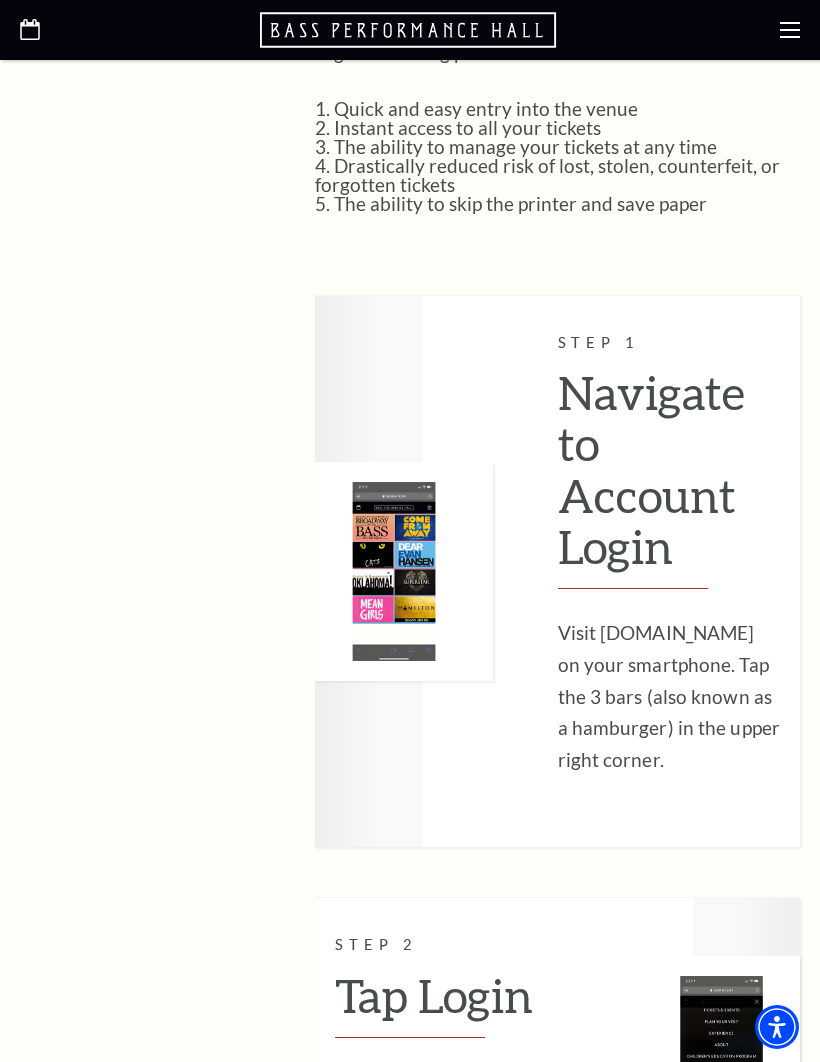 click 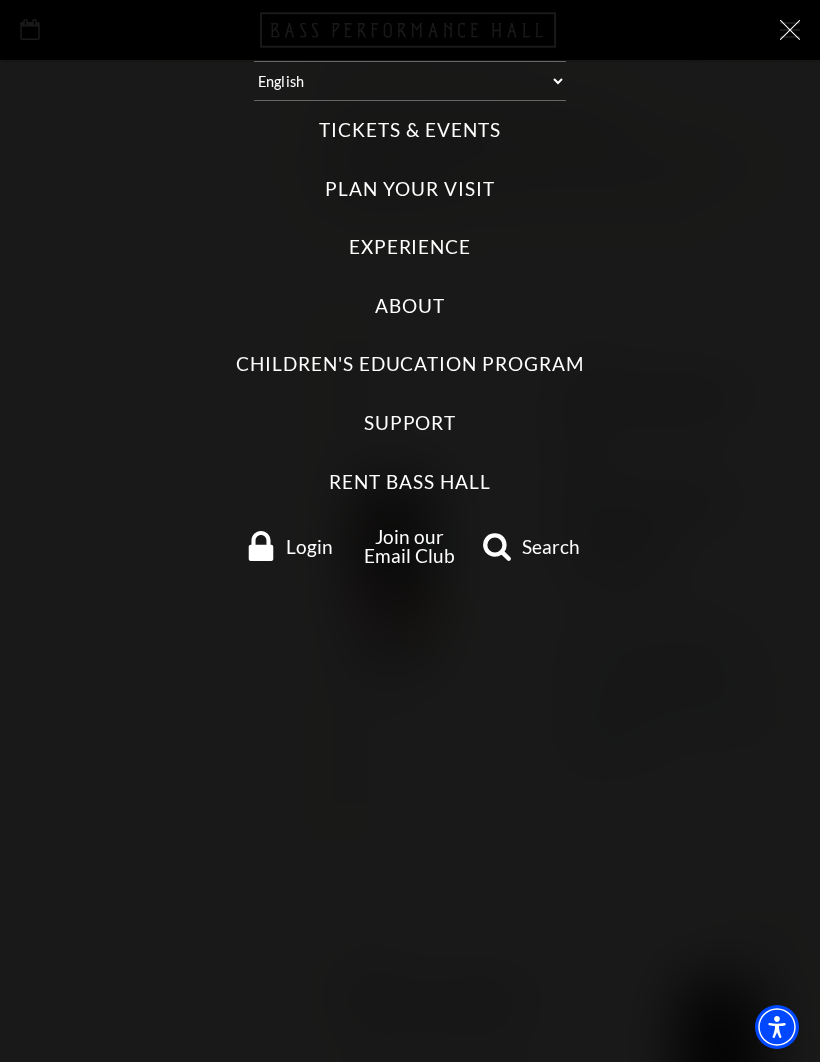 click 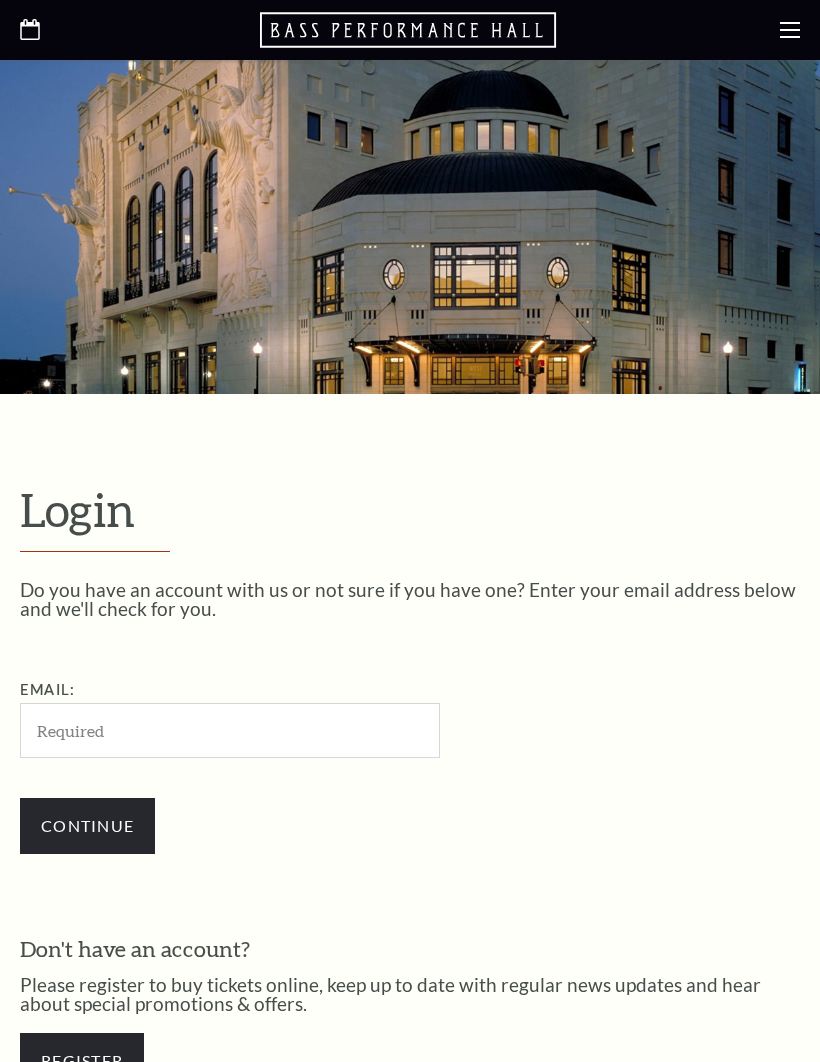 scroll, scrollTop: 483, scrollLeft: 0, axis: vertical 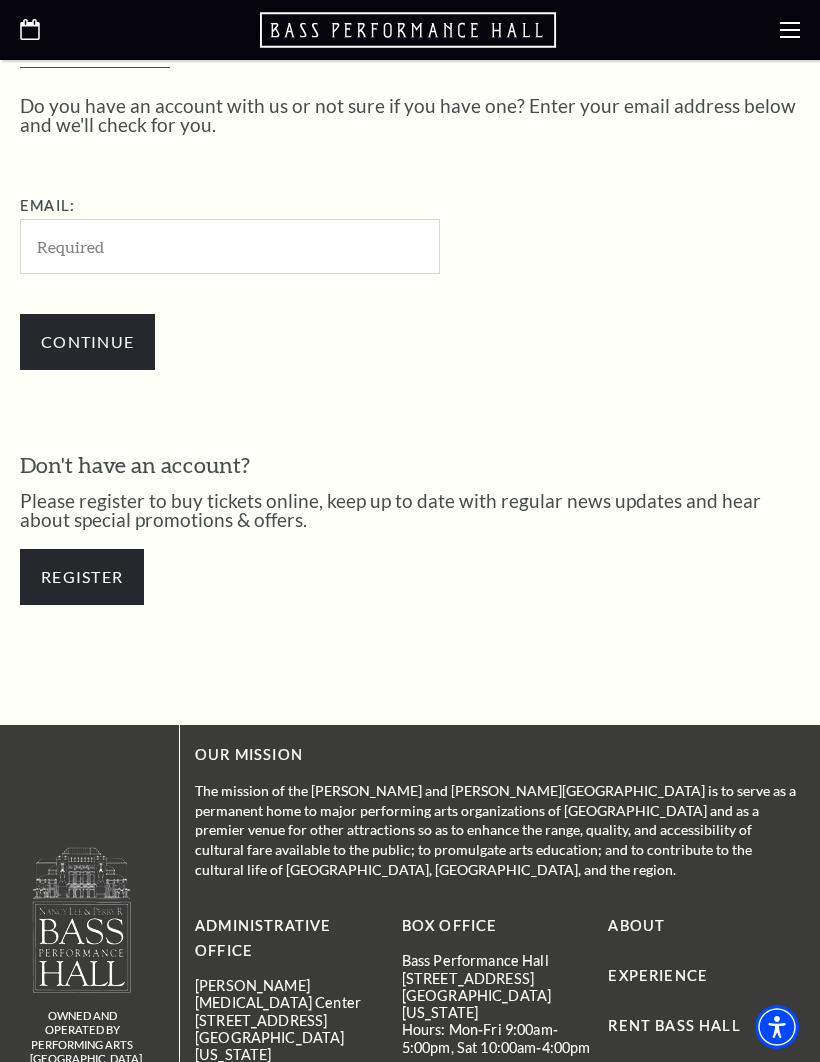 click on "Register" at bounding box center [82, 577] 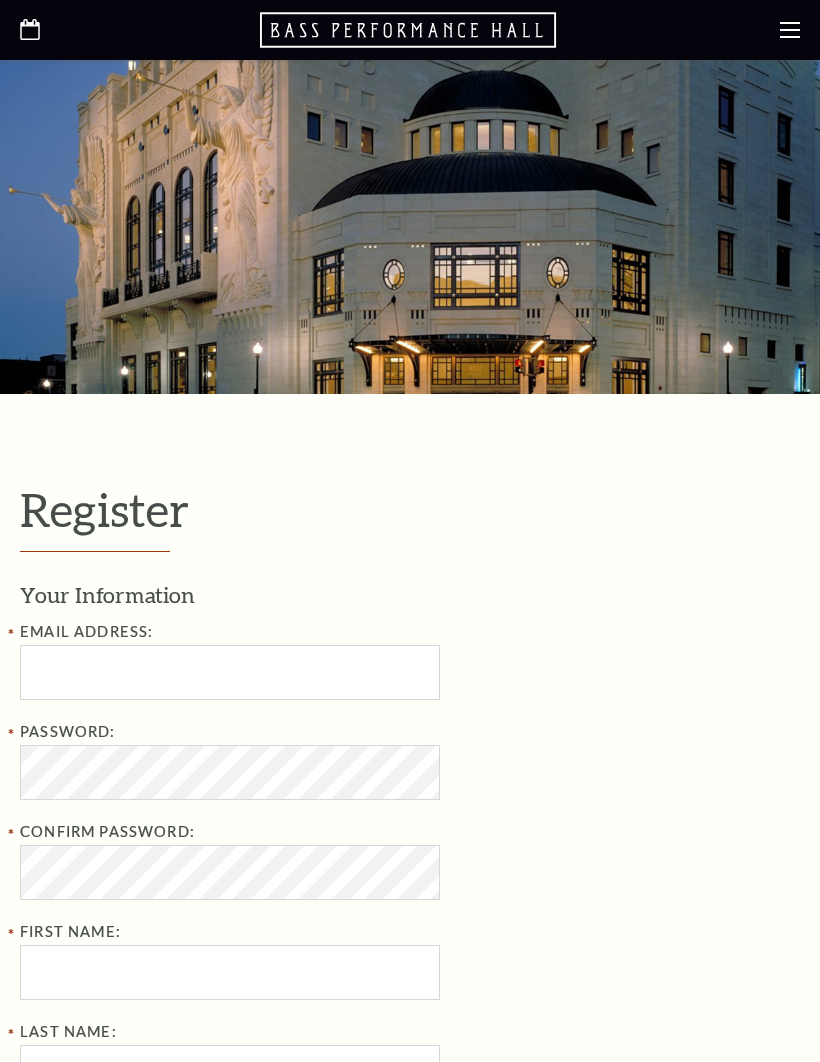 select on "1" 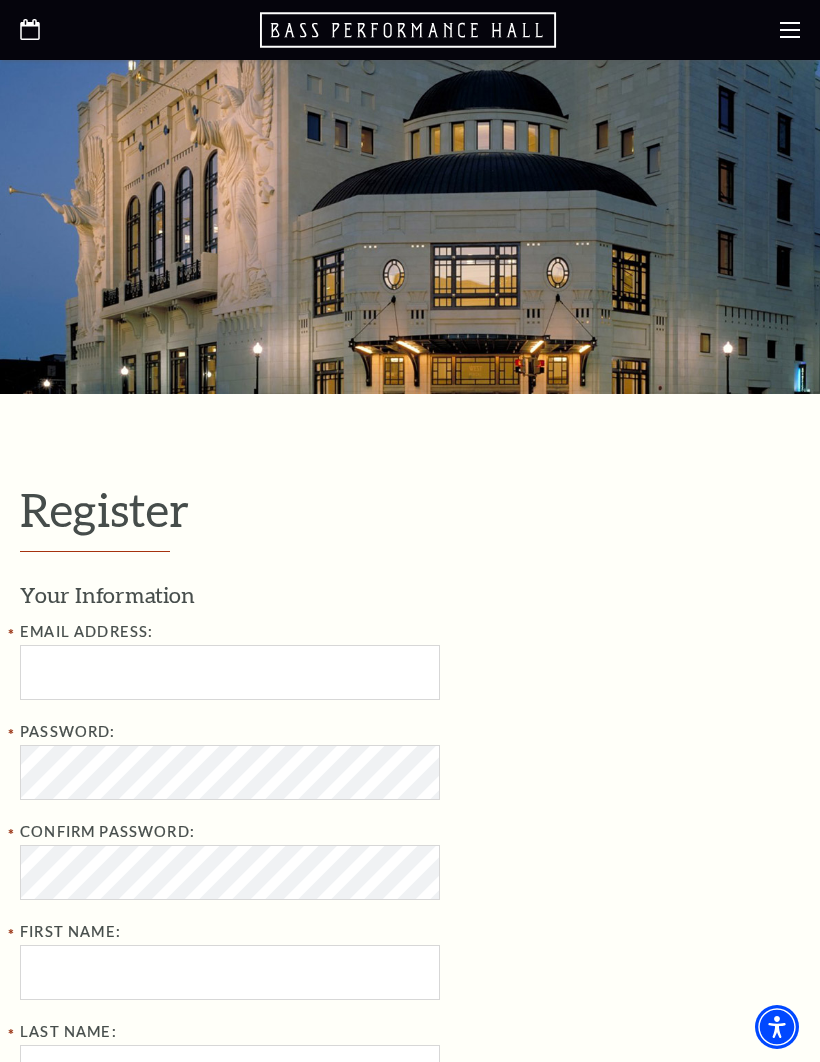 scroll, scrollTop: 0, scrollLeft: 0, axis: both 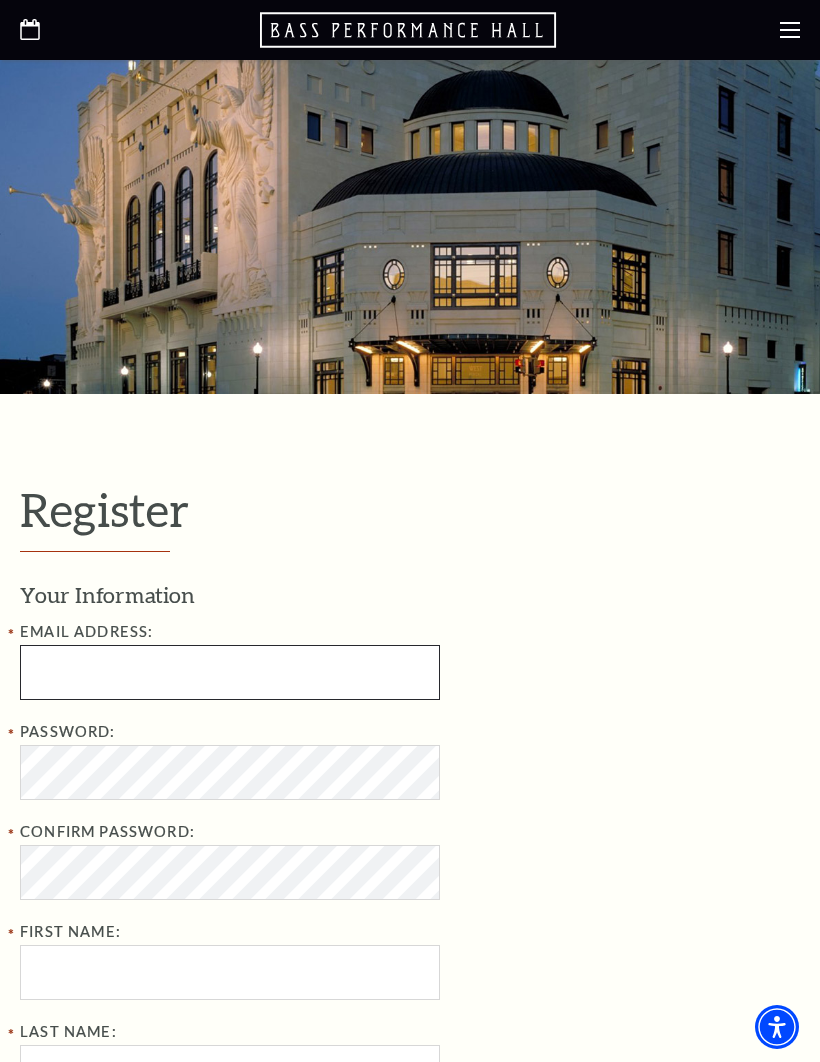 click at bounding box center [230, 672] 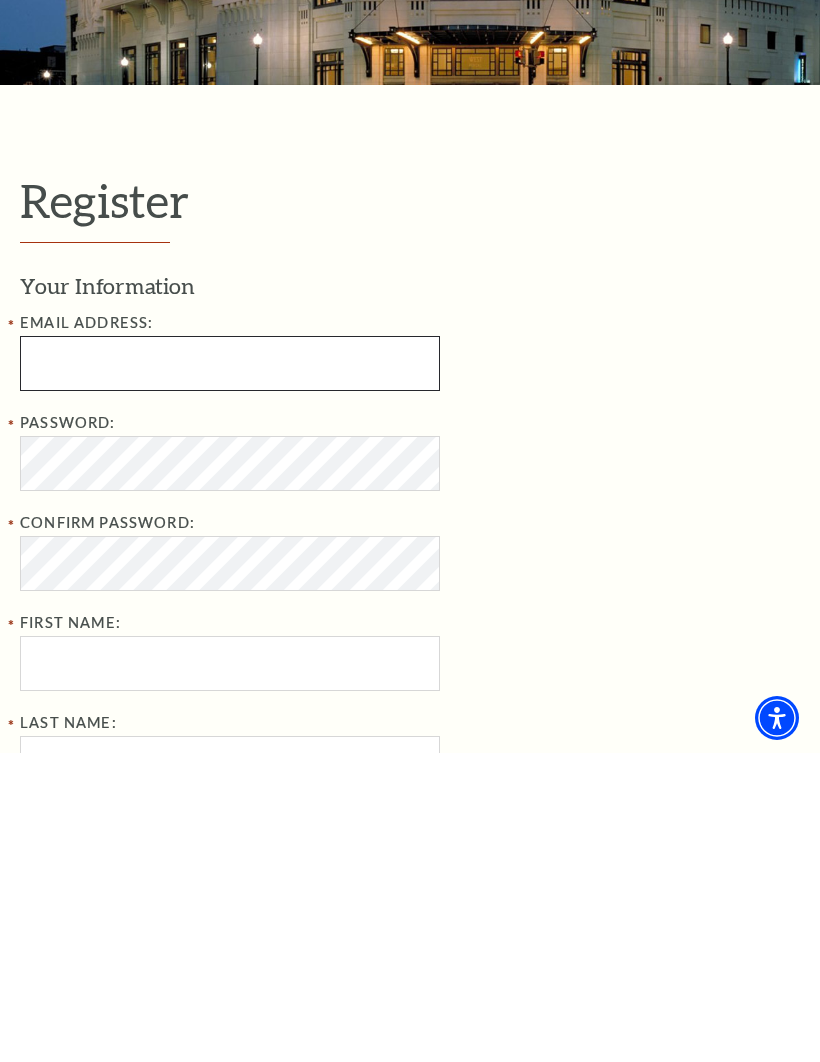 type on "d.funkhouser@verizon.net" 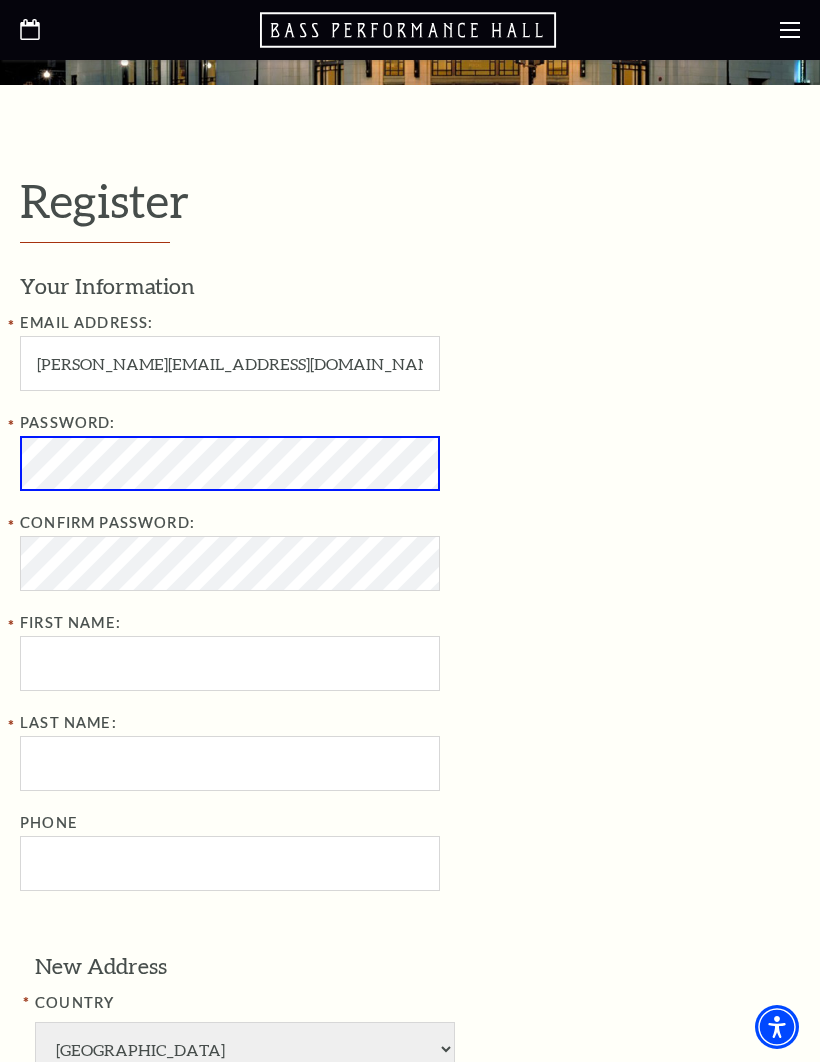 scroll, scrollTop: 308, scrollLeft: 0, axis: vertical 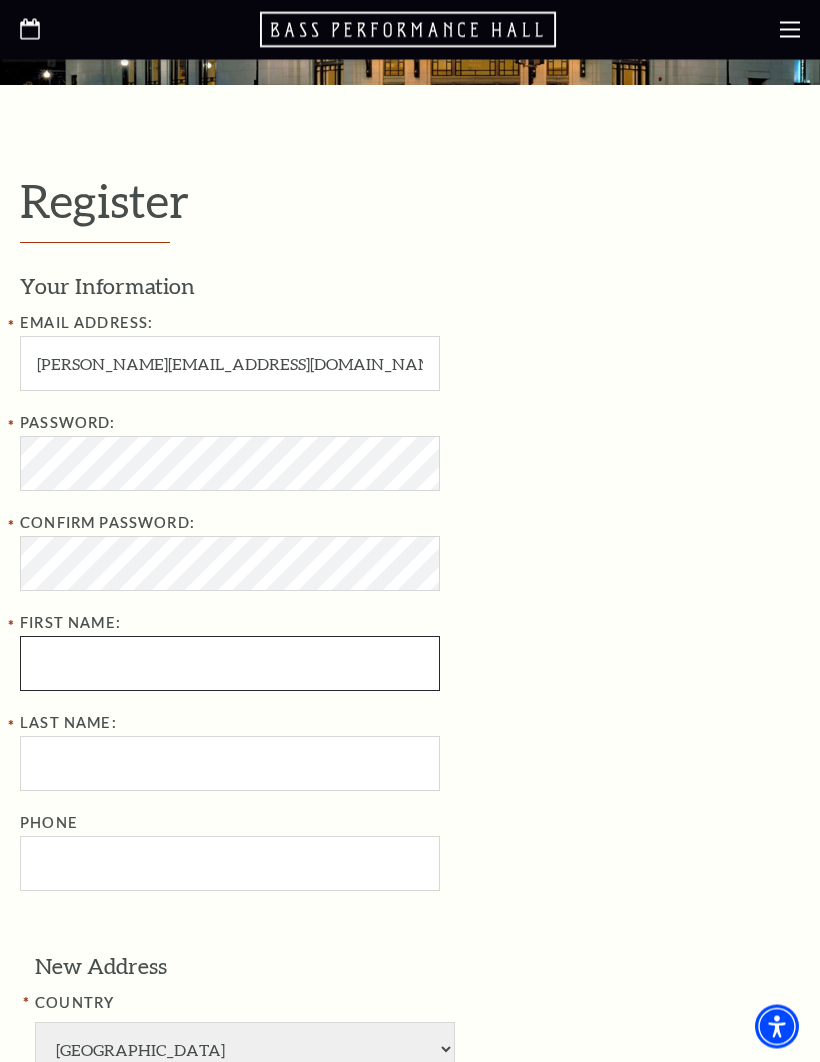 click on "First Name:" at bounding box center (230, 664) 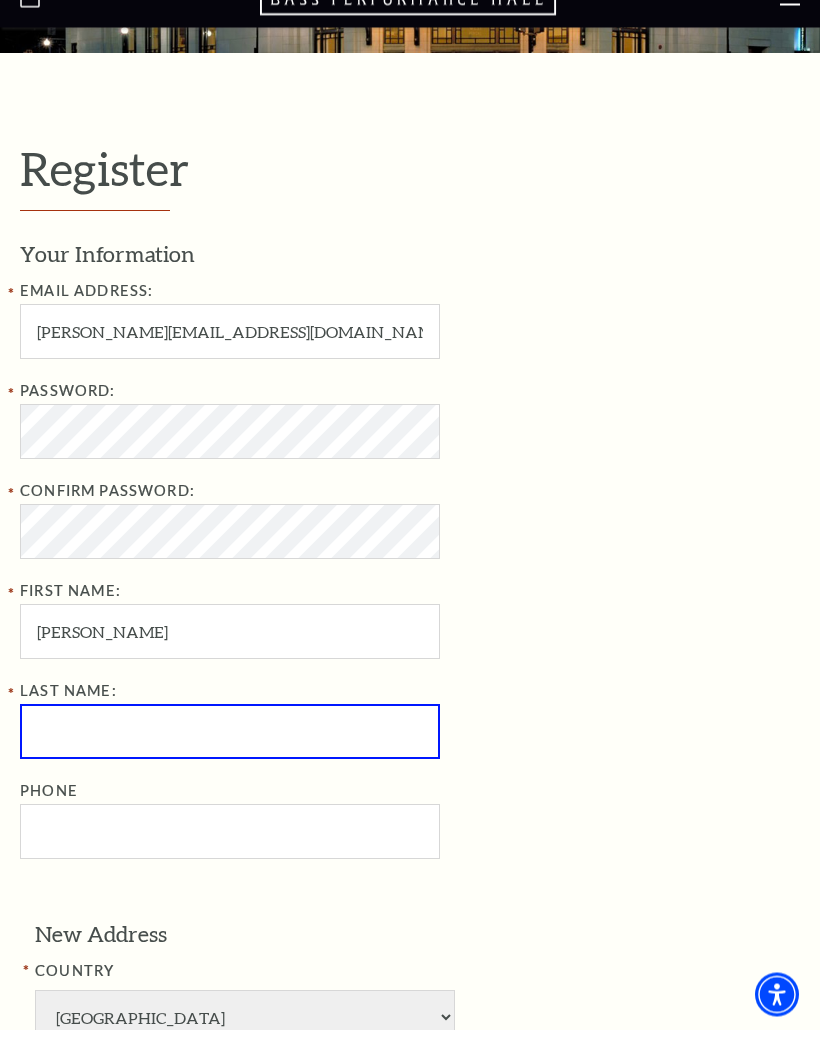 click on "Last Name:" at bounding box center [230, 764] 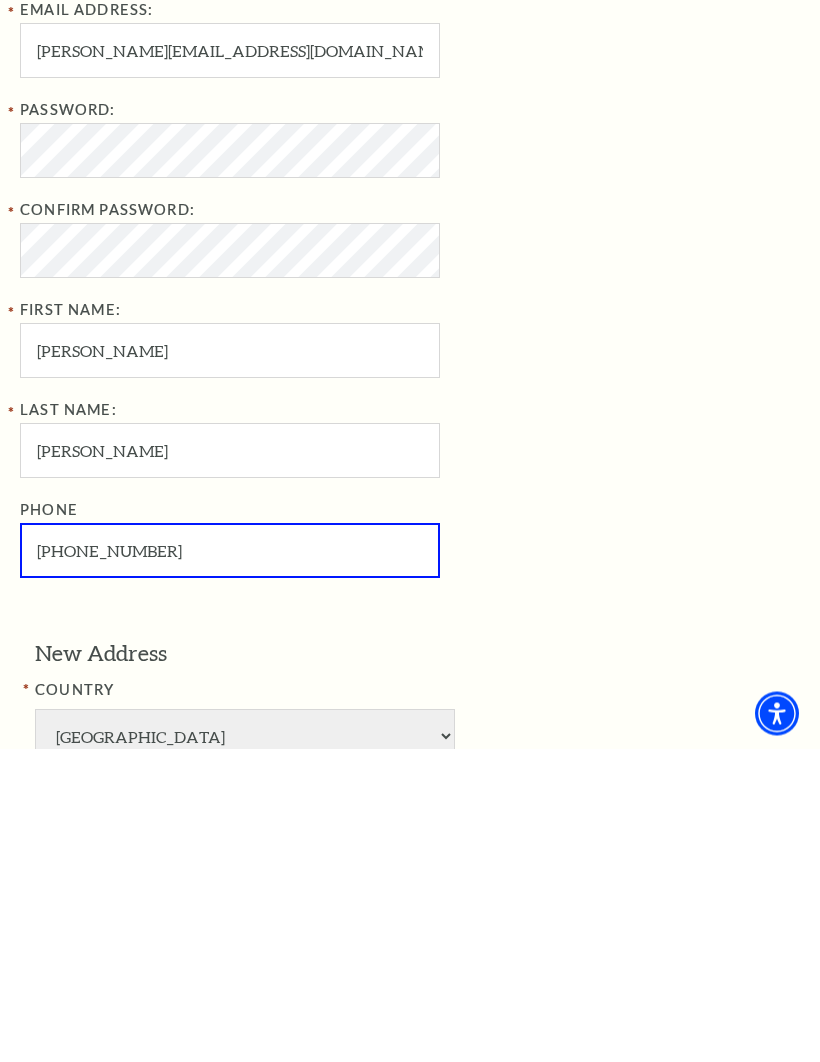 type on "214-632-4398" 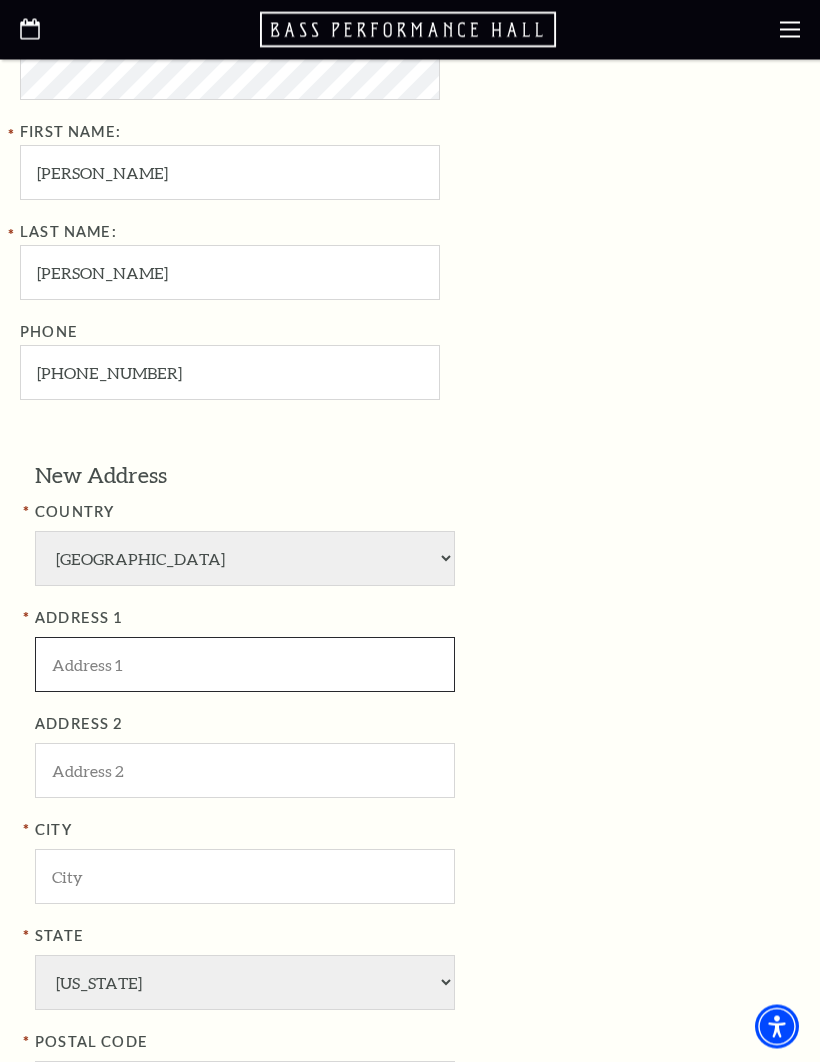 click at bounding box center [245, 665] 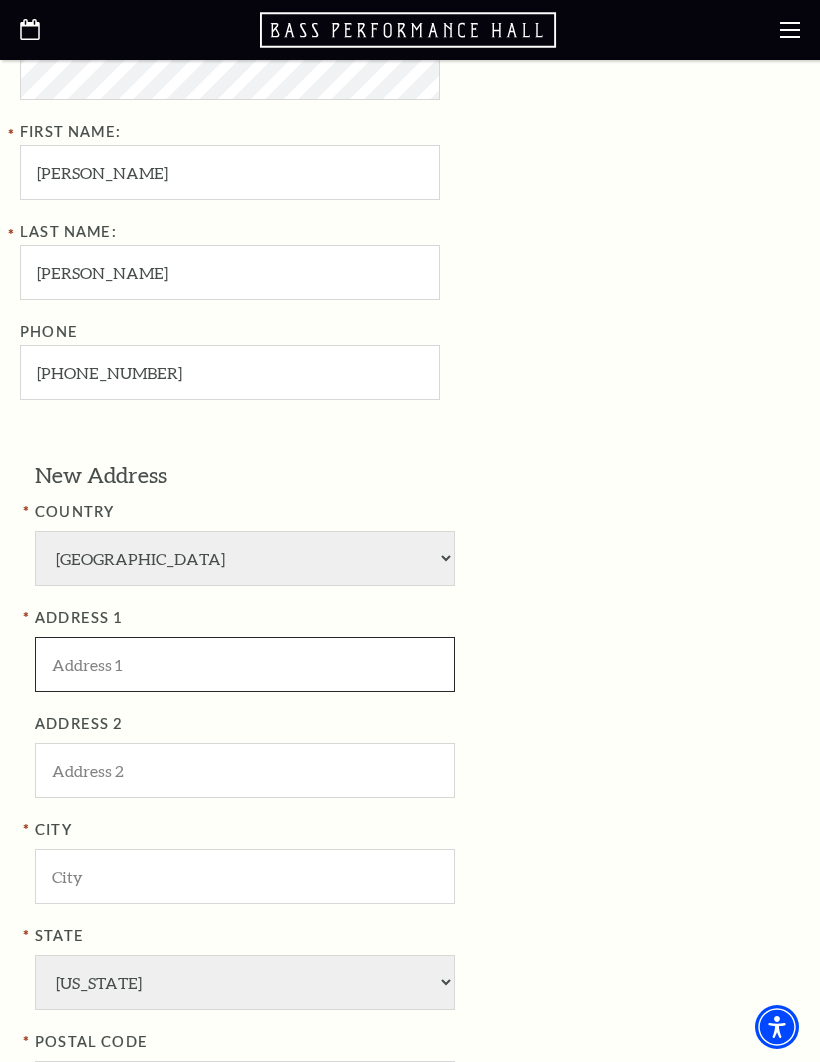scroll, scrollTop: 799, scrollLeft: 0, axis: vertical 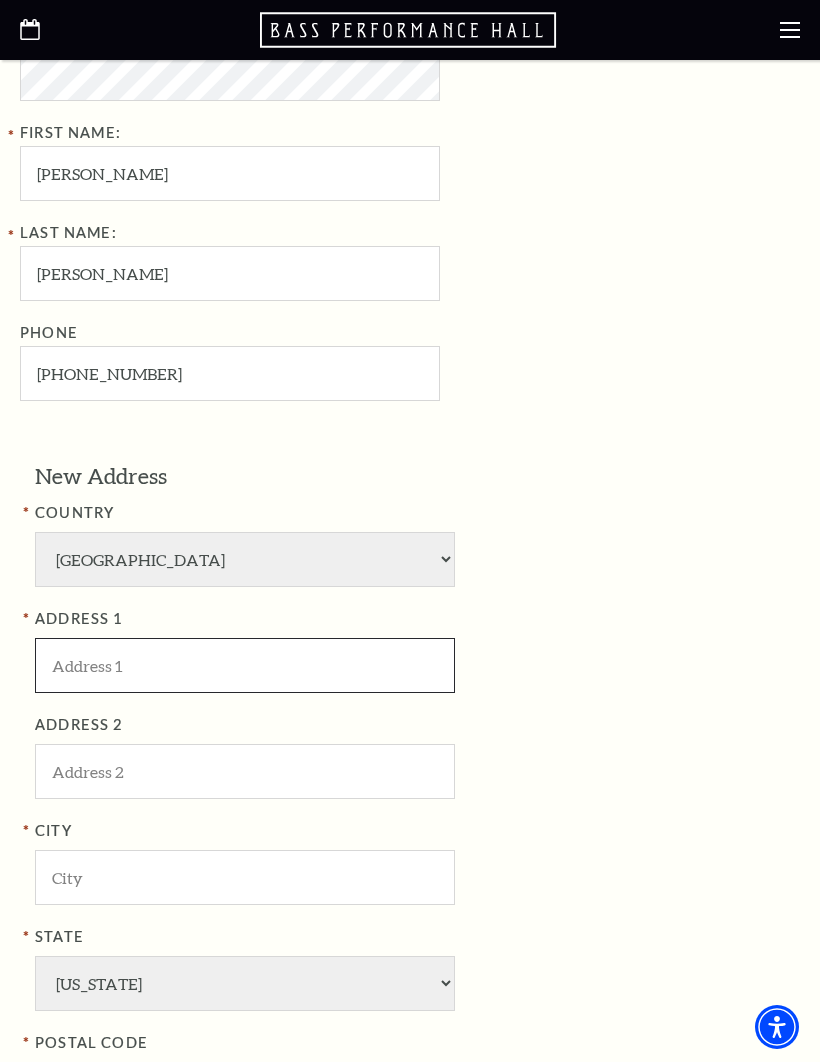 type on "4417 Castleglen Drive" 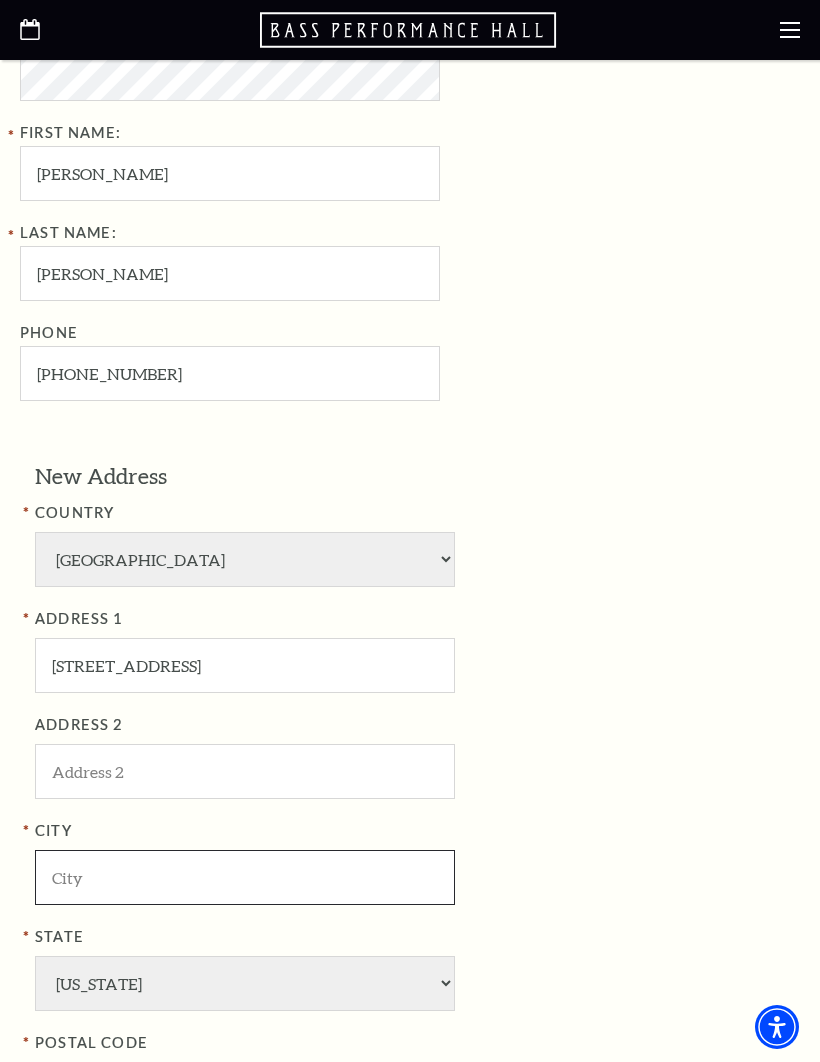 type on "Plano" 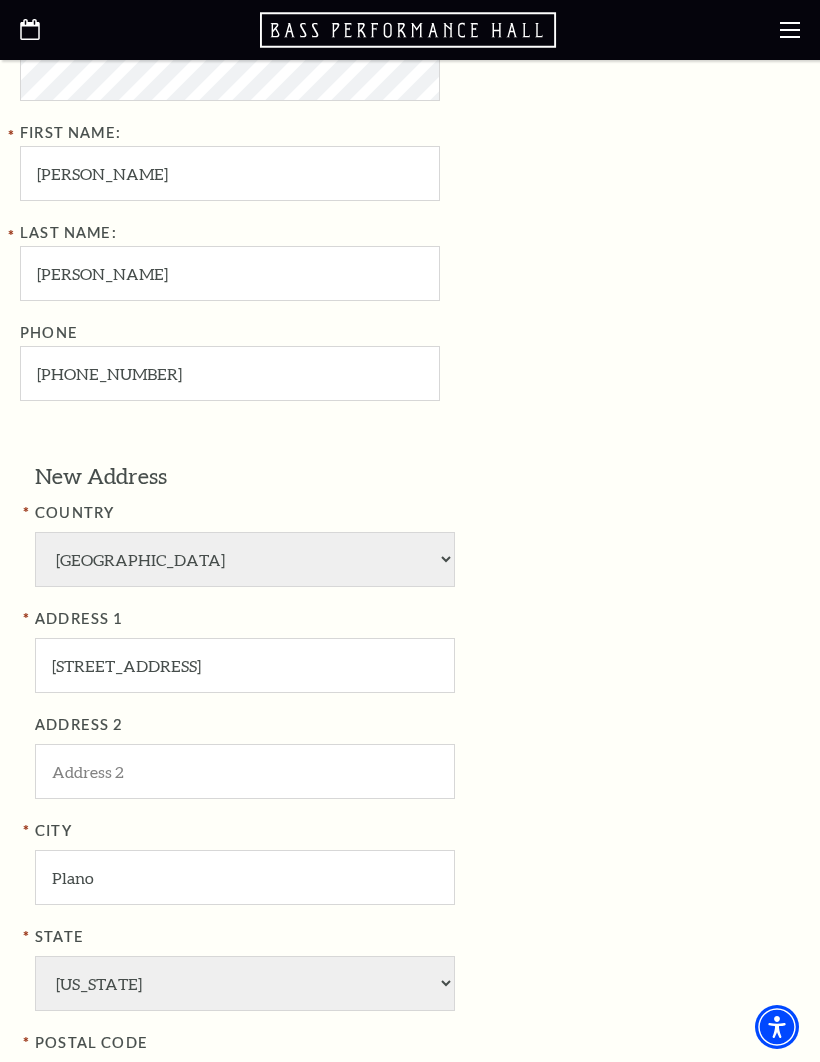 type on "75093" 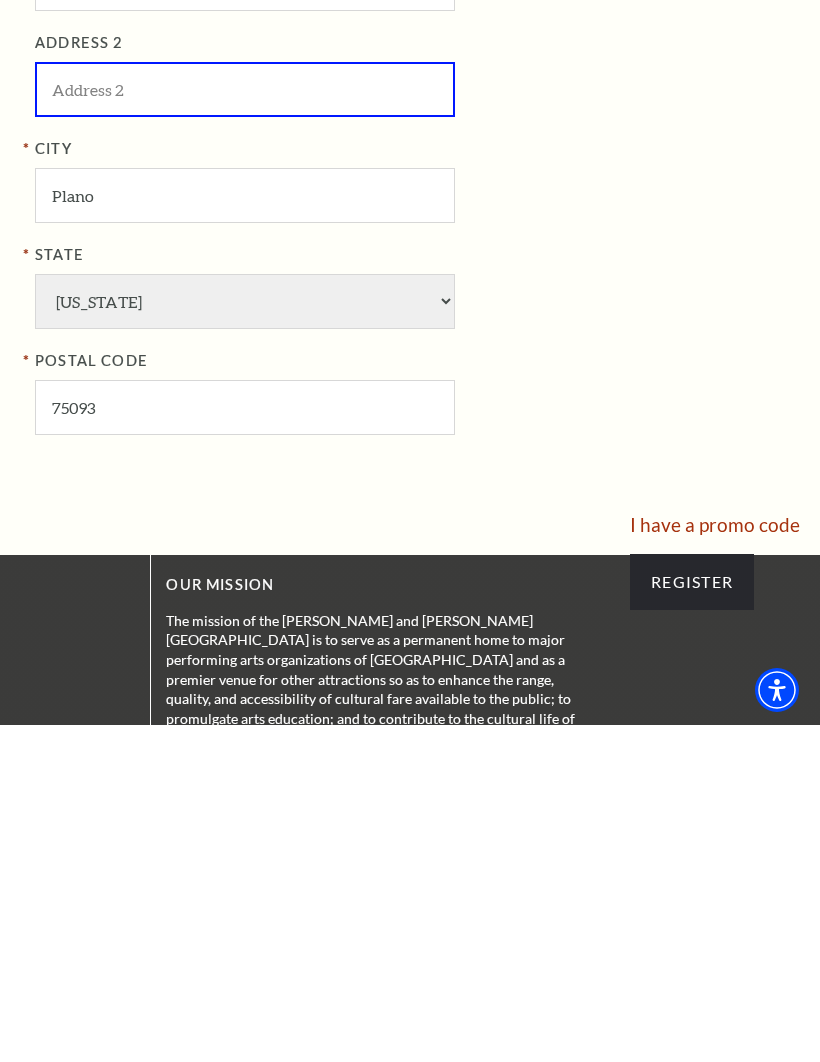 scroll, scrollTop: 1170, scrollLeft: 0, axis: vertical 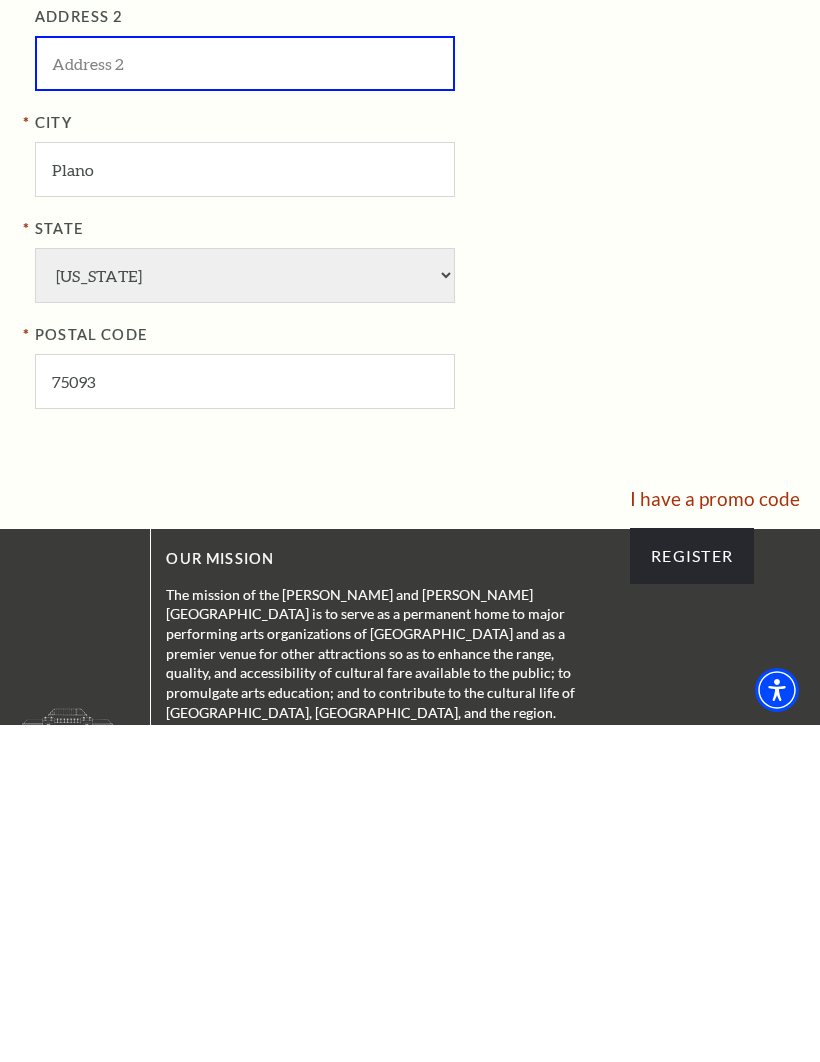 click on "Register" at bounding box center (692, 893) 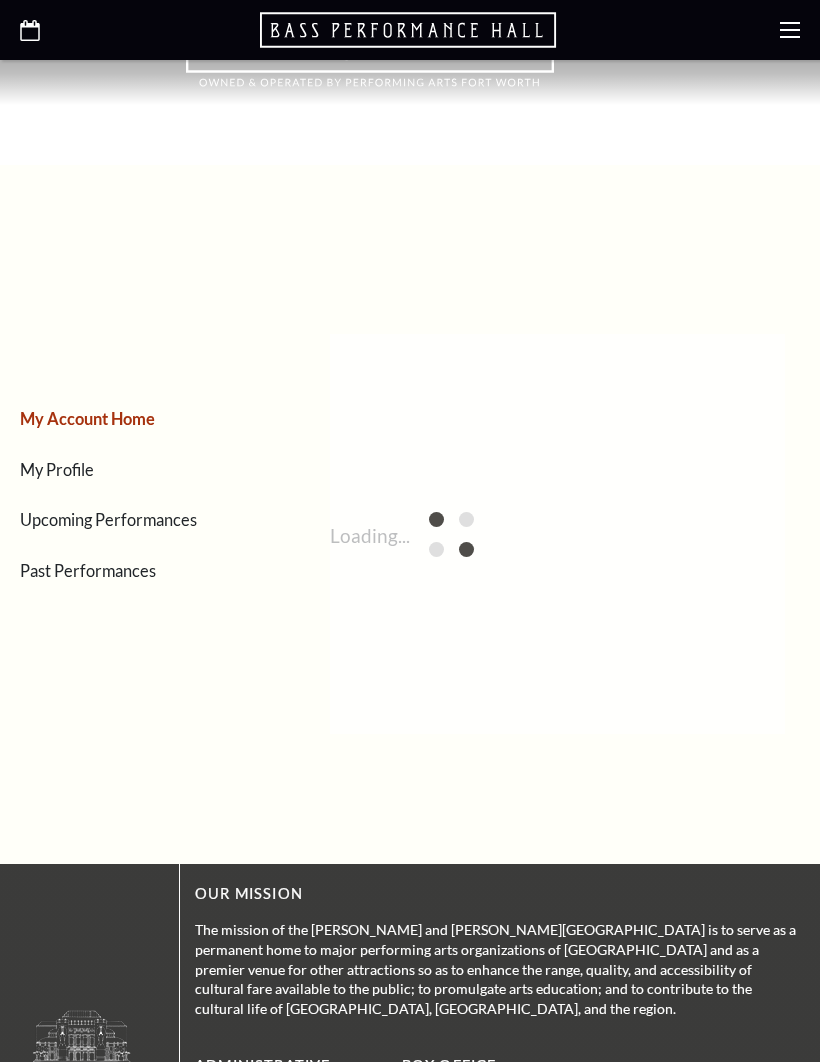 scroll, scrollTop: 0, scrollLeft: 0, axis: both 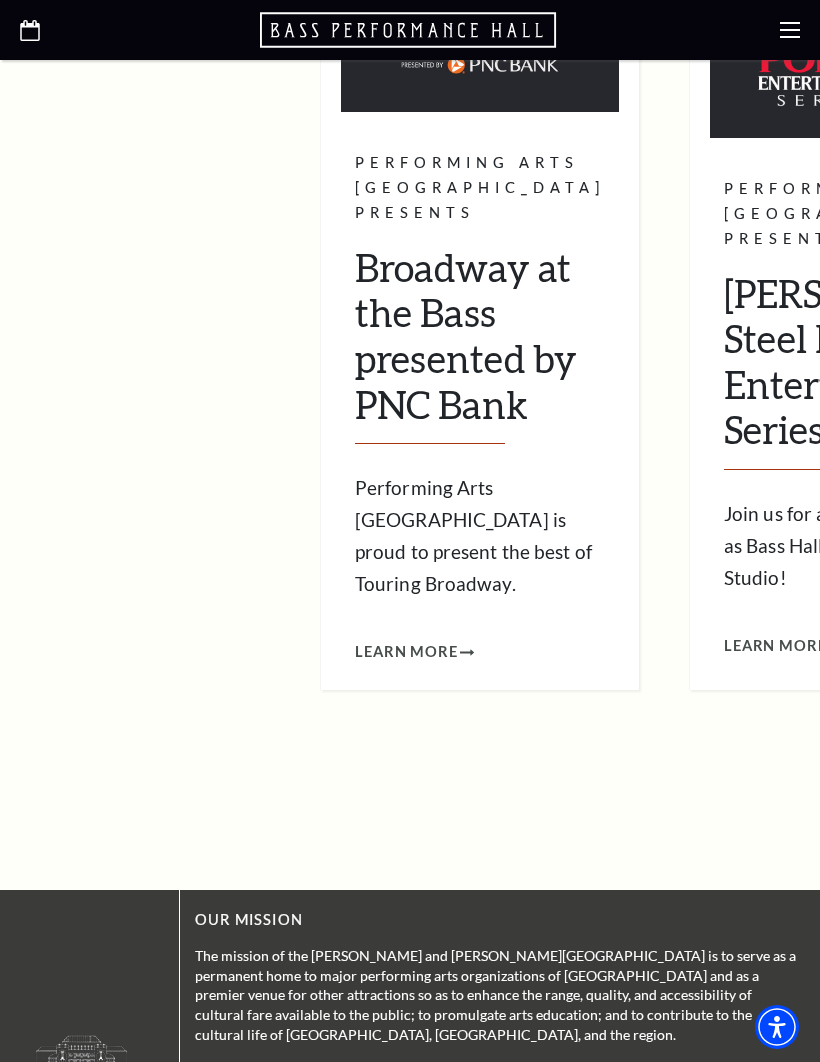 click on "Learn More" at bounding box center [406, 652] 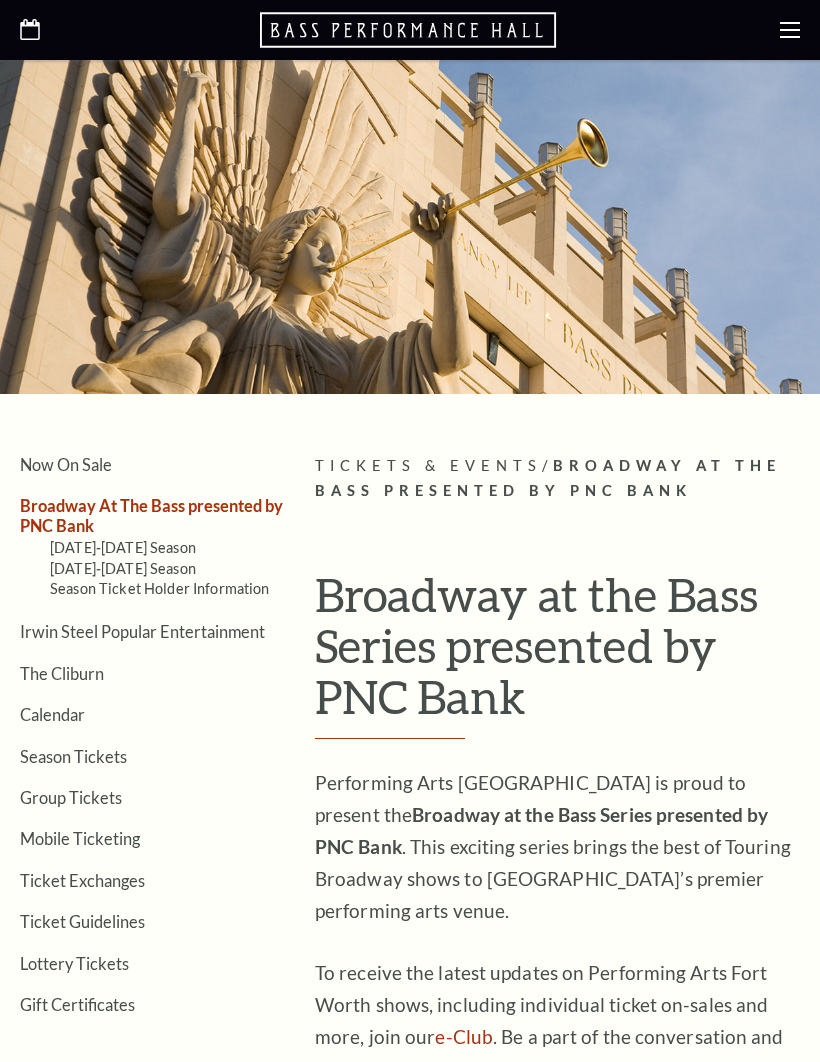 scroll, scrollTop: 0, scrollLeft: 0, axis: both 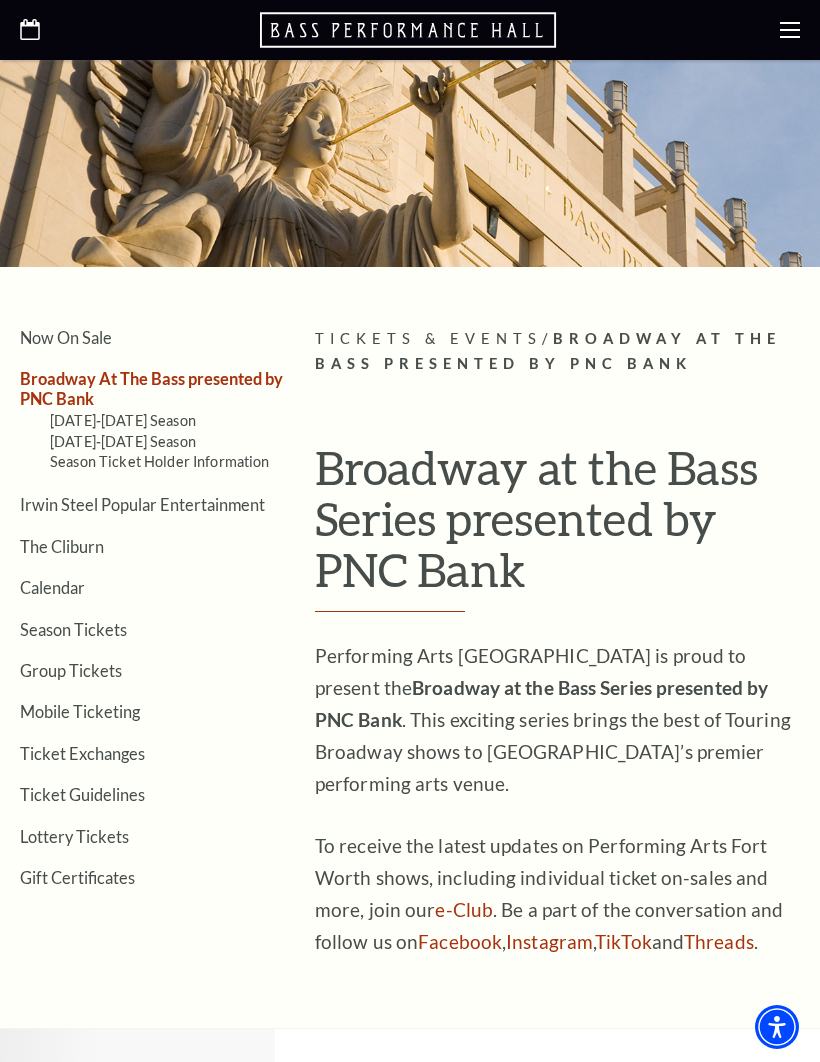 click on "Lottery Tickets" at bounding box center [74, 836] 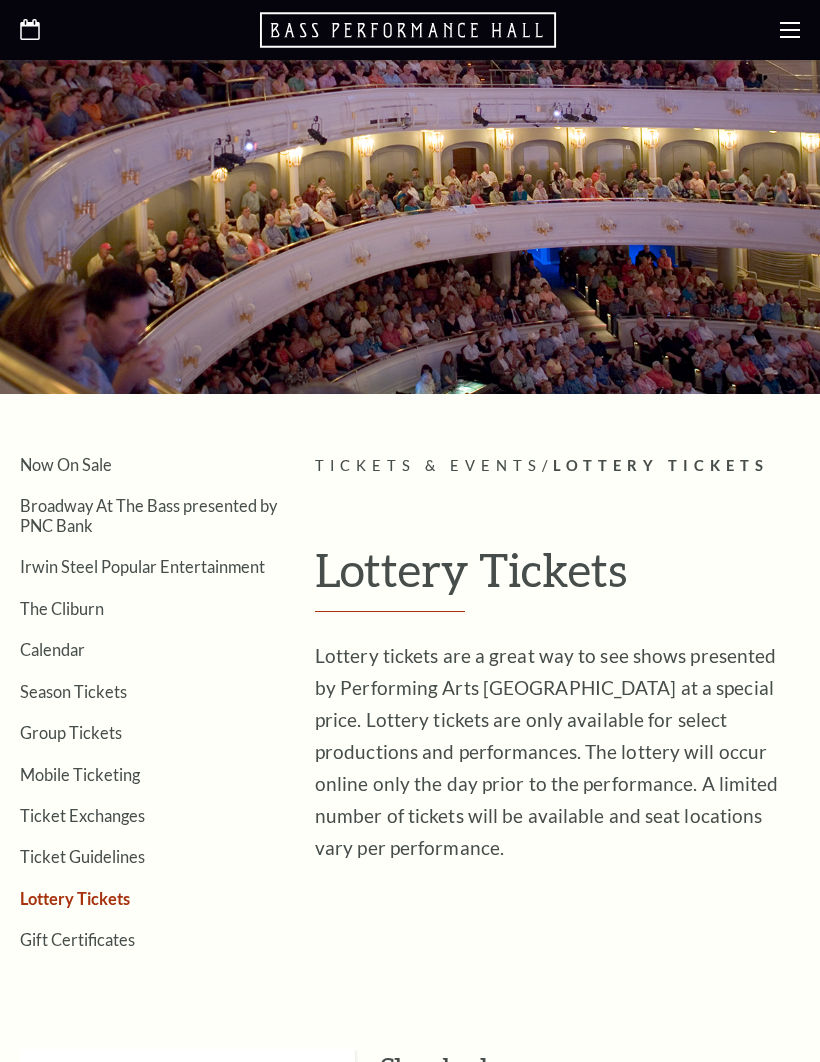 scroll, scrollTop: 0, scrollLeft: 0, axis: both 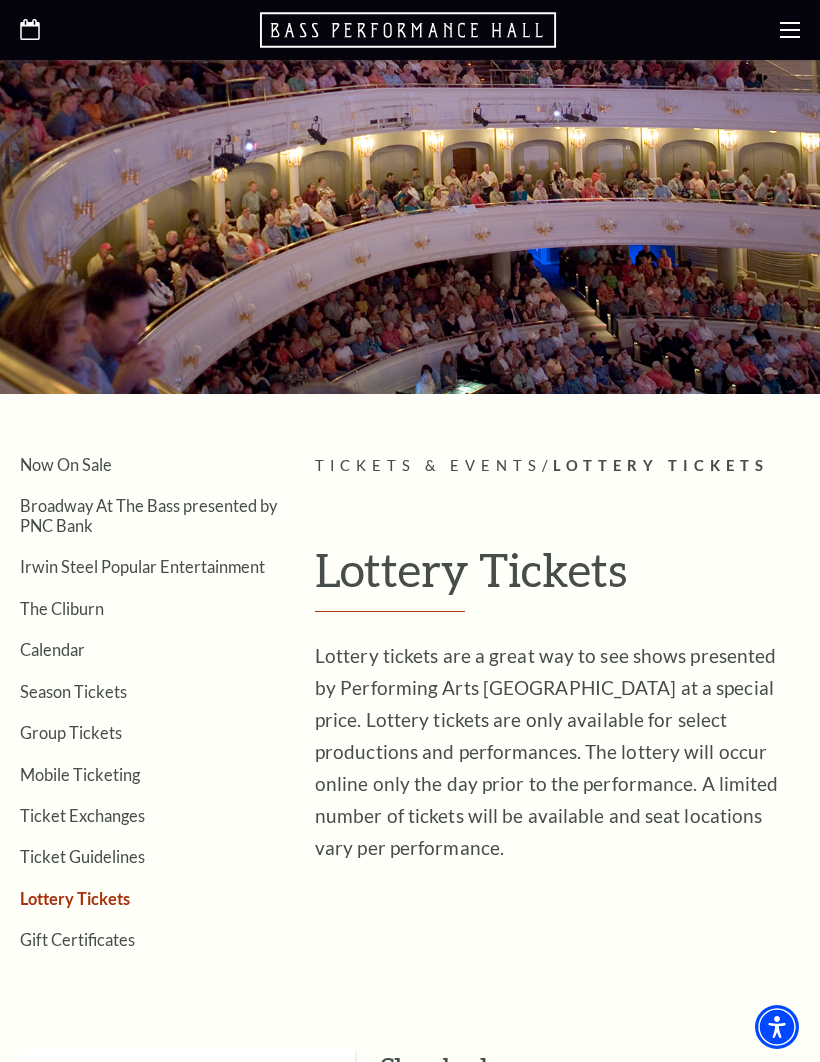 click on "Mobile Ticketing" at bounding box center [80, 774] 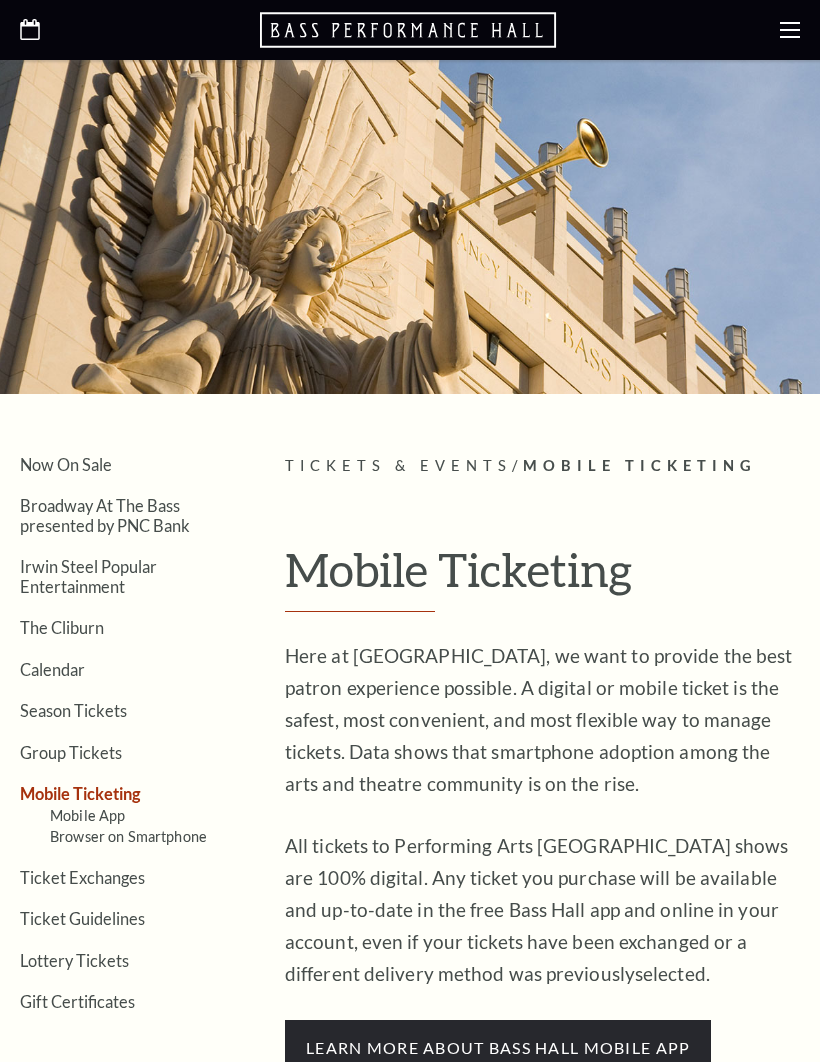 scroll, scrollTop: 0, scrollLeft: 0, axis: both 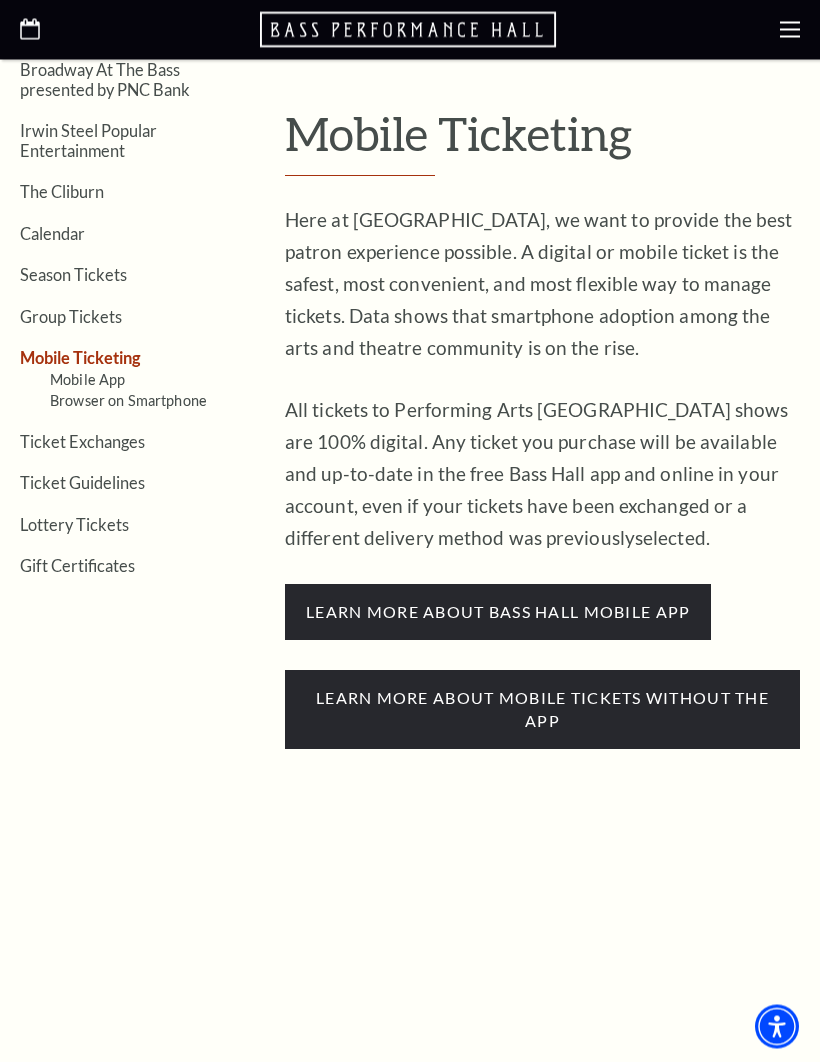 click on "learn more about bass hall mobile app" at bounding box center [498, 613] 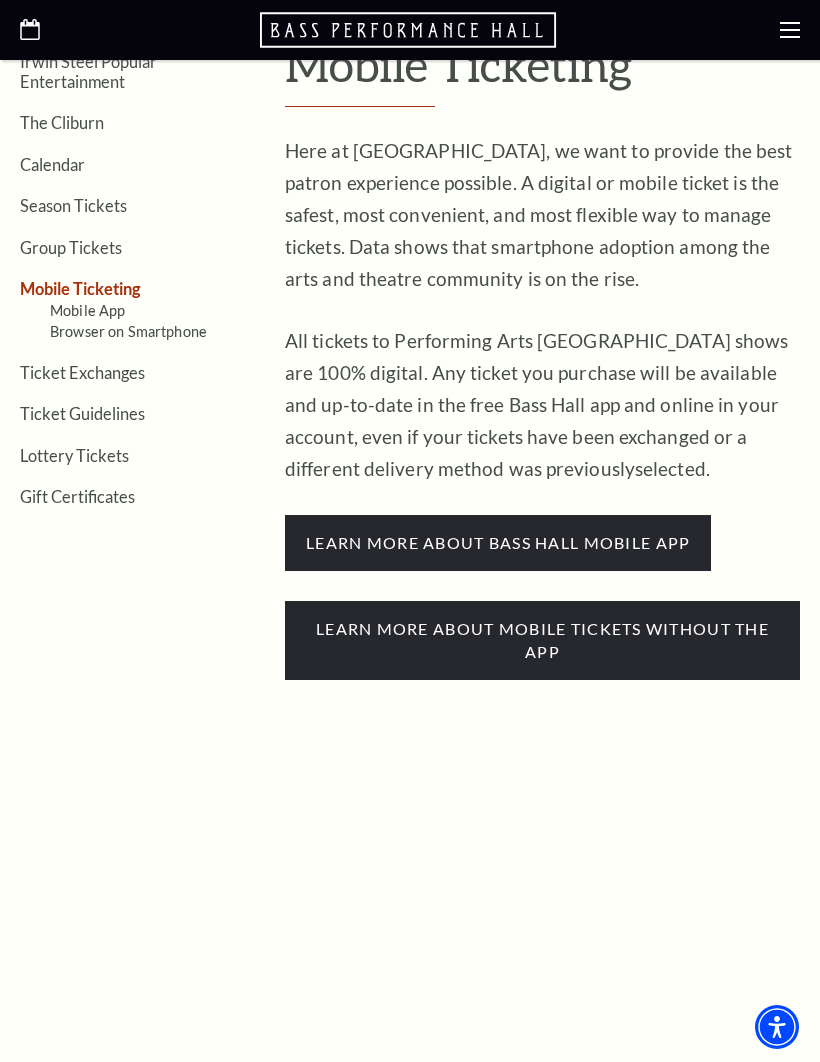 click on "learn more about bass hall mobile app" at bounding box center (498, 543) 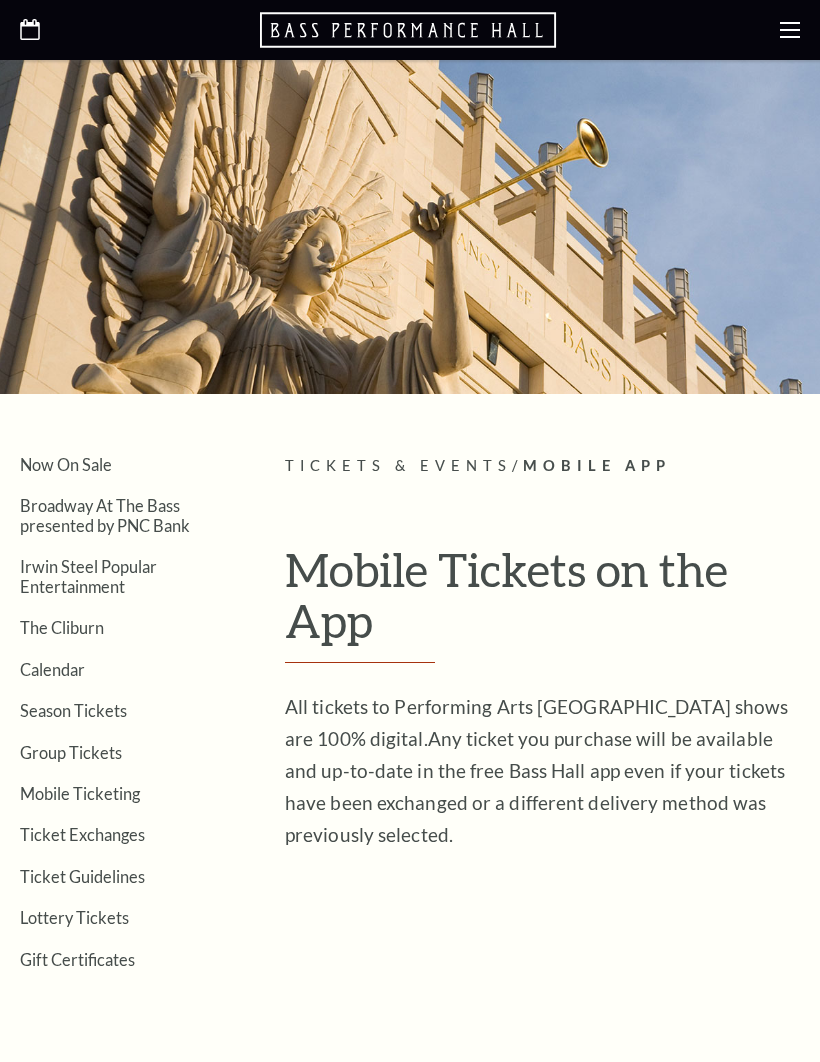 scroll, scrollTop: 0, scrollLeft: 0, axis: both 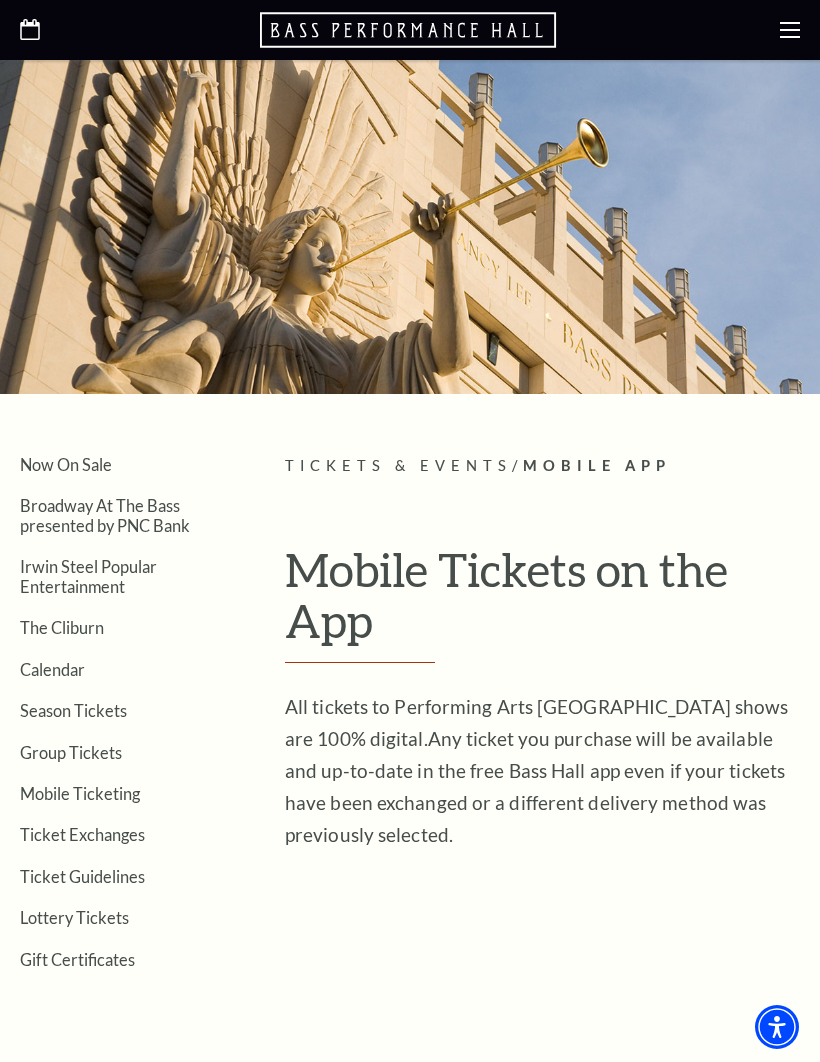 click on "Tickets & Events  /  Mobile App
Mobile Tickets on the App
All tickets to Performing Arts [GEOGRAPHIC_DATA] shows are 100% digital.  Any ticket you purchase will be available and up-to-date in the free Bass Hall app even if your tickets have been exchanged or a different delivery method was previously selected.
Digital ticketing provides:
Quick and easy entry into the venue
Easy accessibility to all your tickets for the season
Enhances security. Drastically reduced risk of lost, stolen, counterfeit, or forgotten tickets
The ability to skip the printer and save paper
Step 1
Download
Download the Bass Performance Hall App in the  App Store  or get it on  Google Play ." at bounding box center (542, 3050) 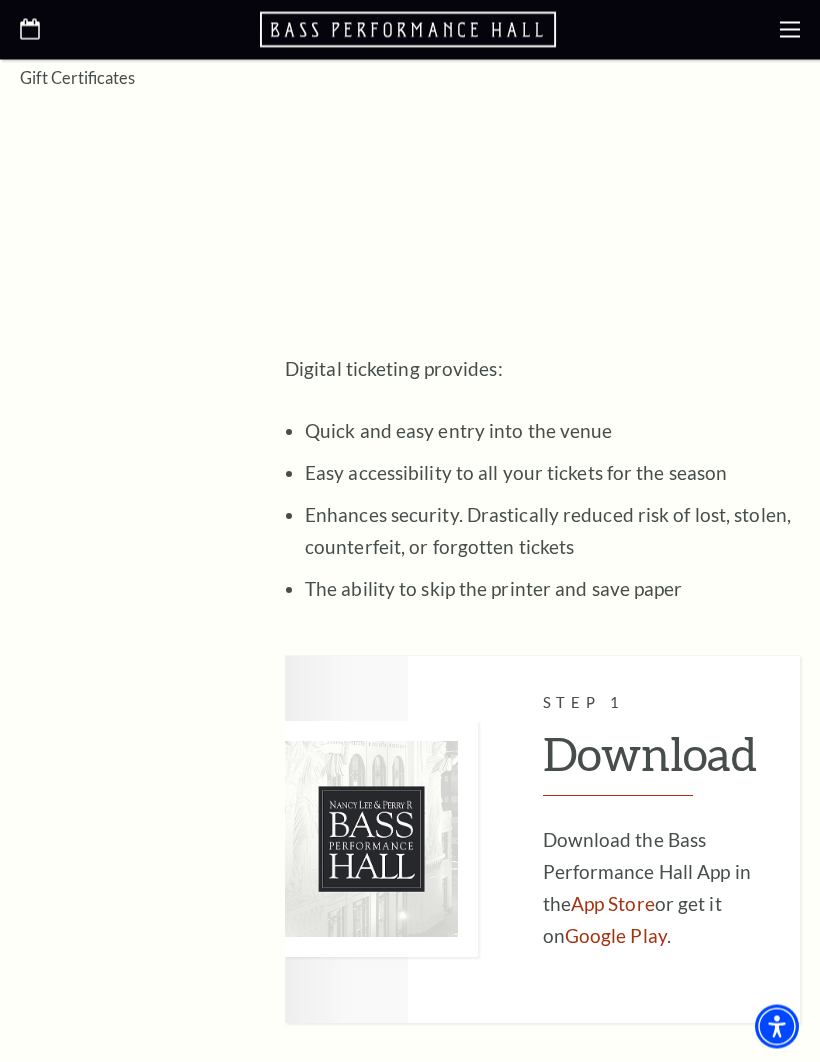 scroll, scrollTop: 923, scrollLeft: 0, axis: vertical 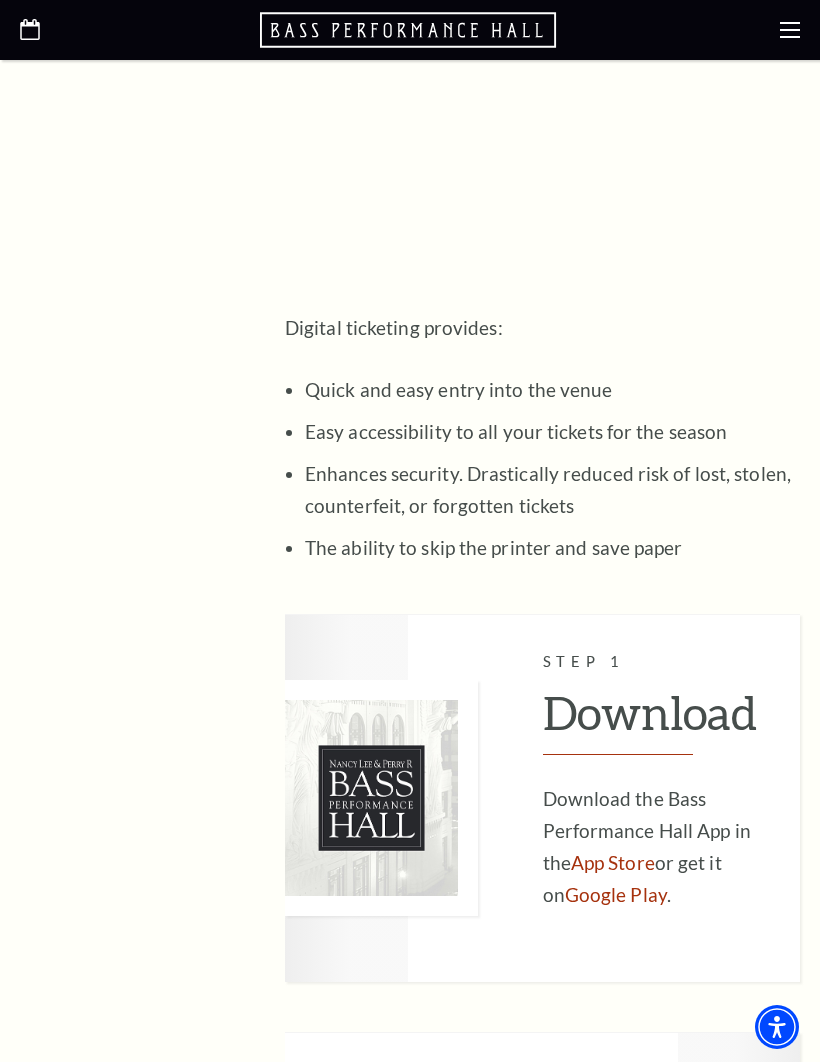 click on "App Store" at bounding box center (613, 862) 